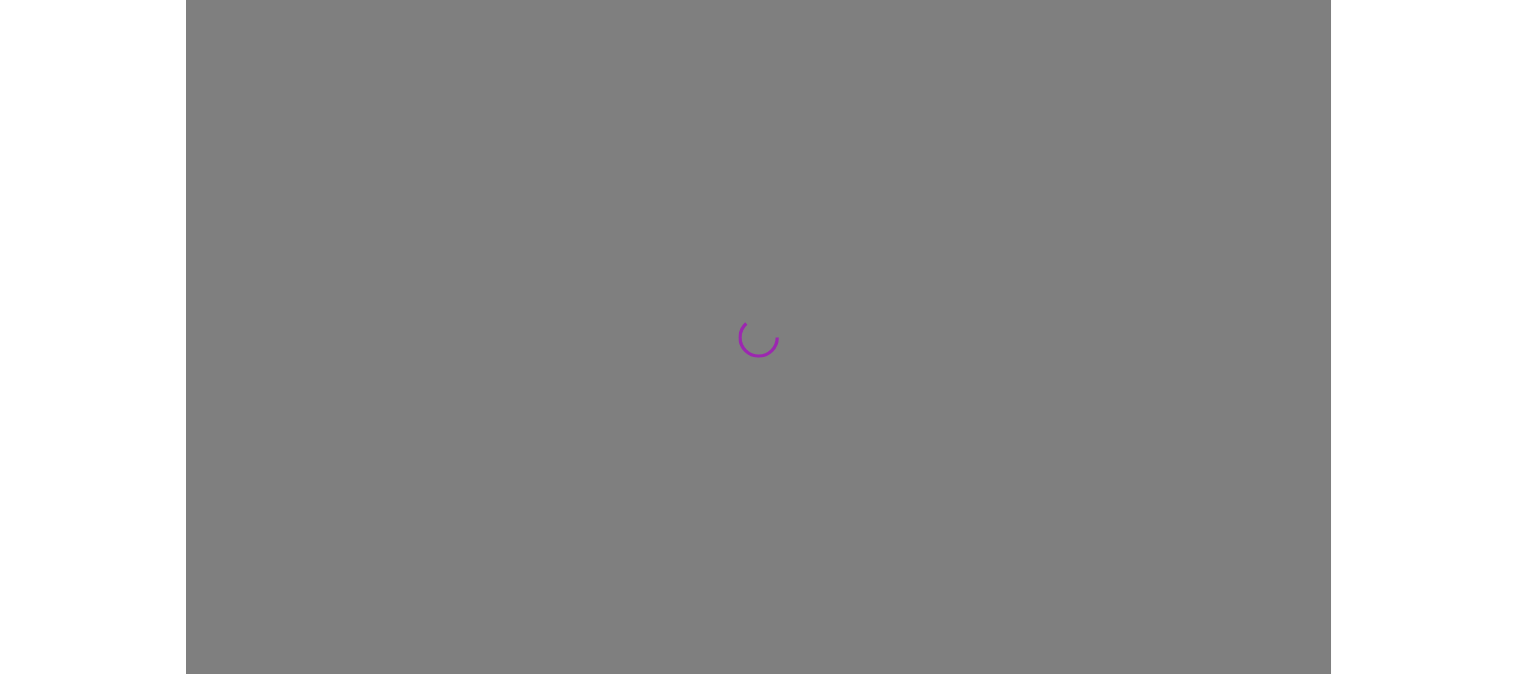 scroll, scrollTop: 0, scrollLeft: 0, axis: both 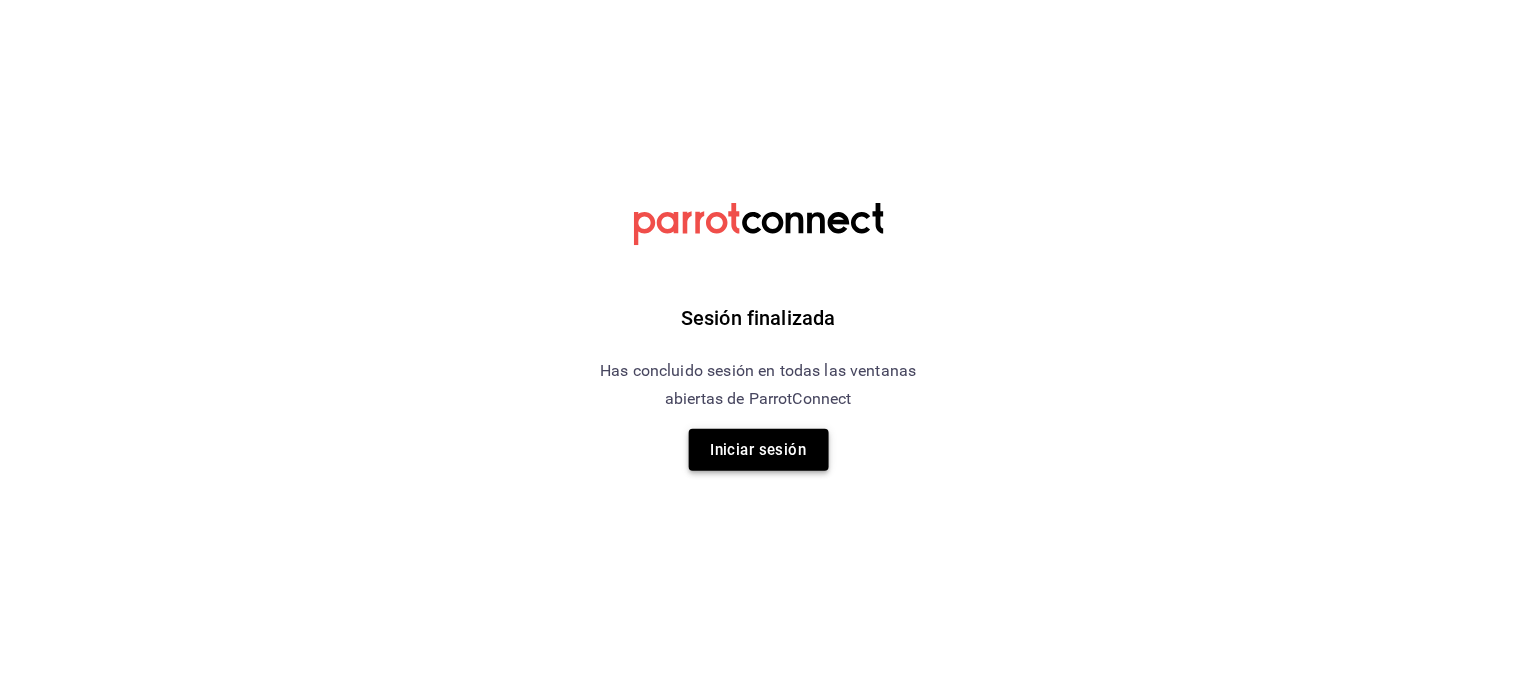 click on "Iniciar sesión" at bounding box center [759, 450] 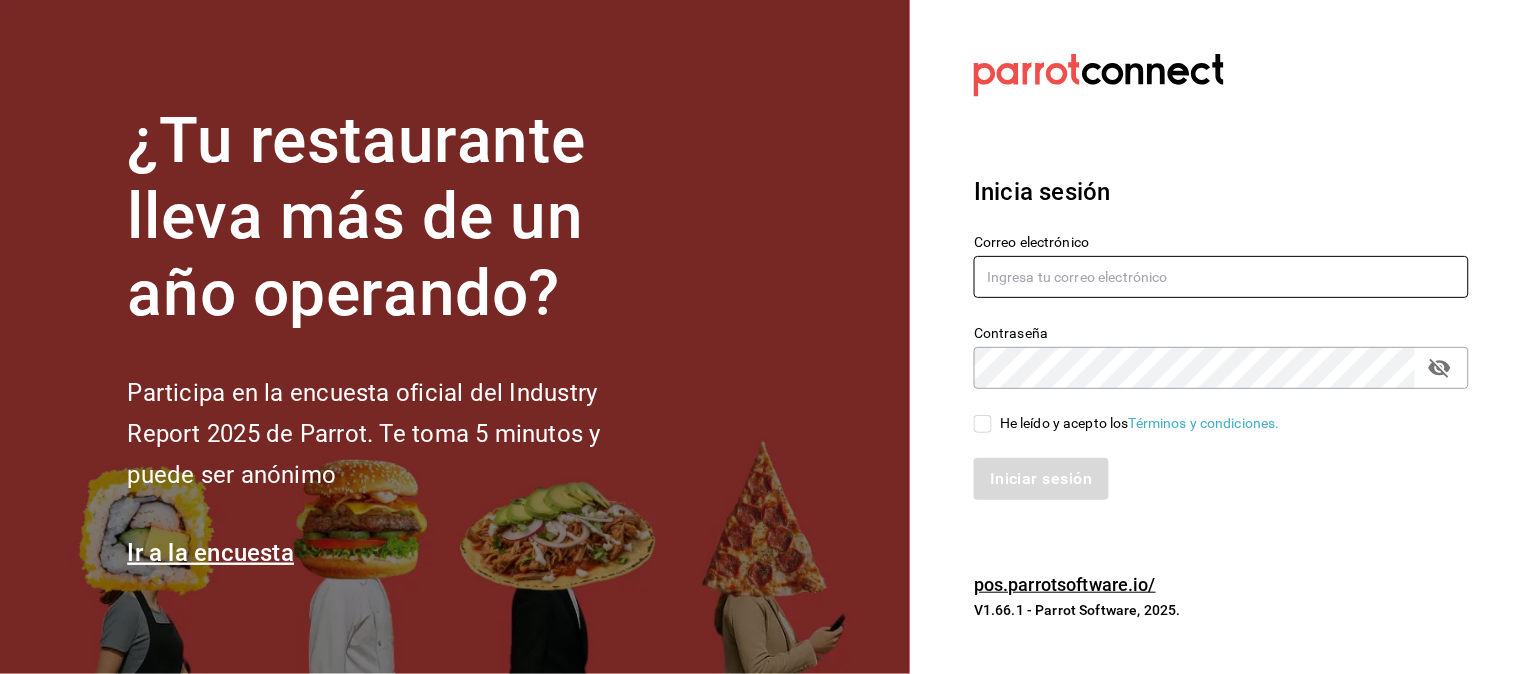 type on "[EMAIL]" 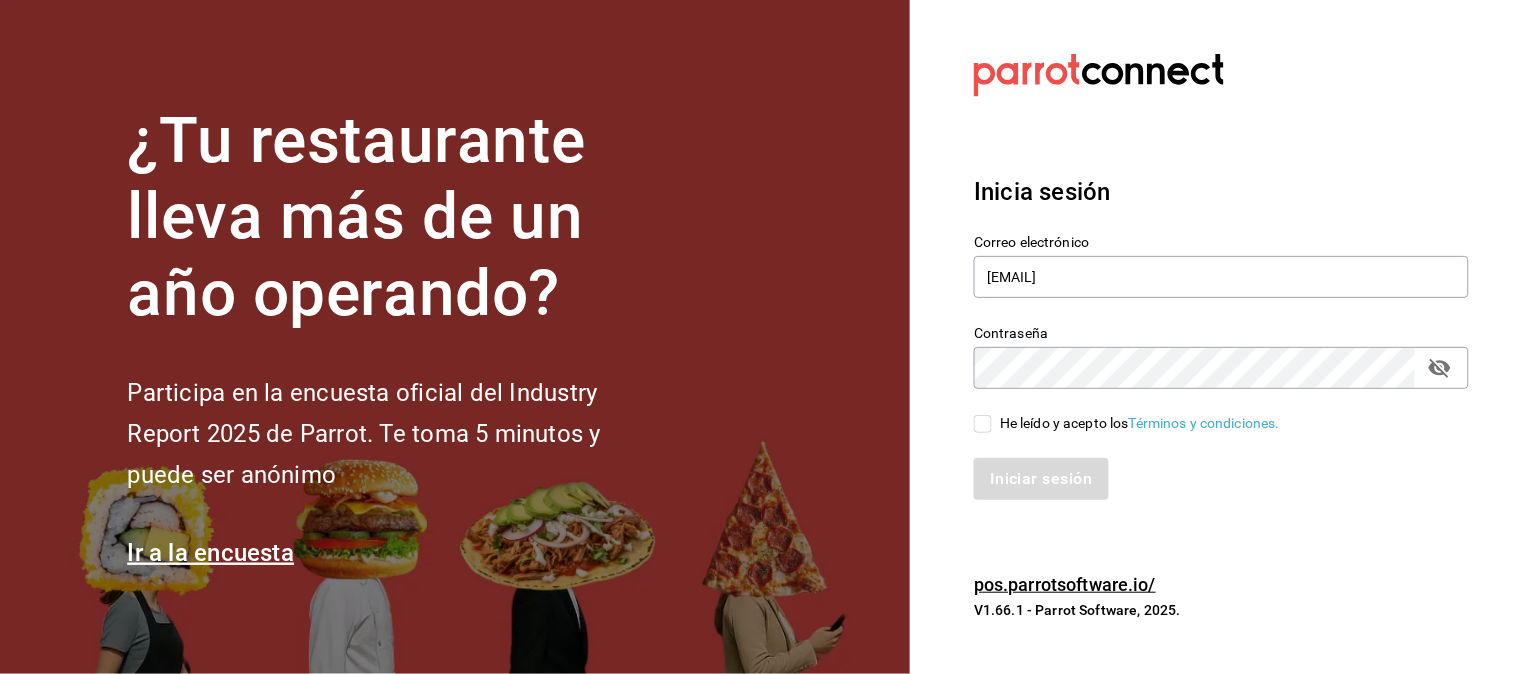 click on "He leído y acepto los  Términos y condiciones." at bounding box center [983, 424] 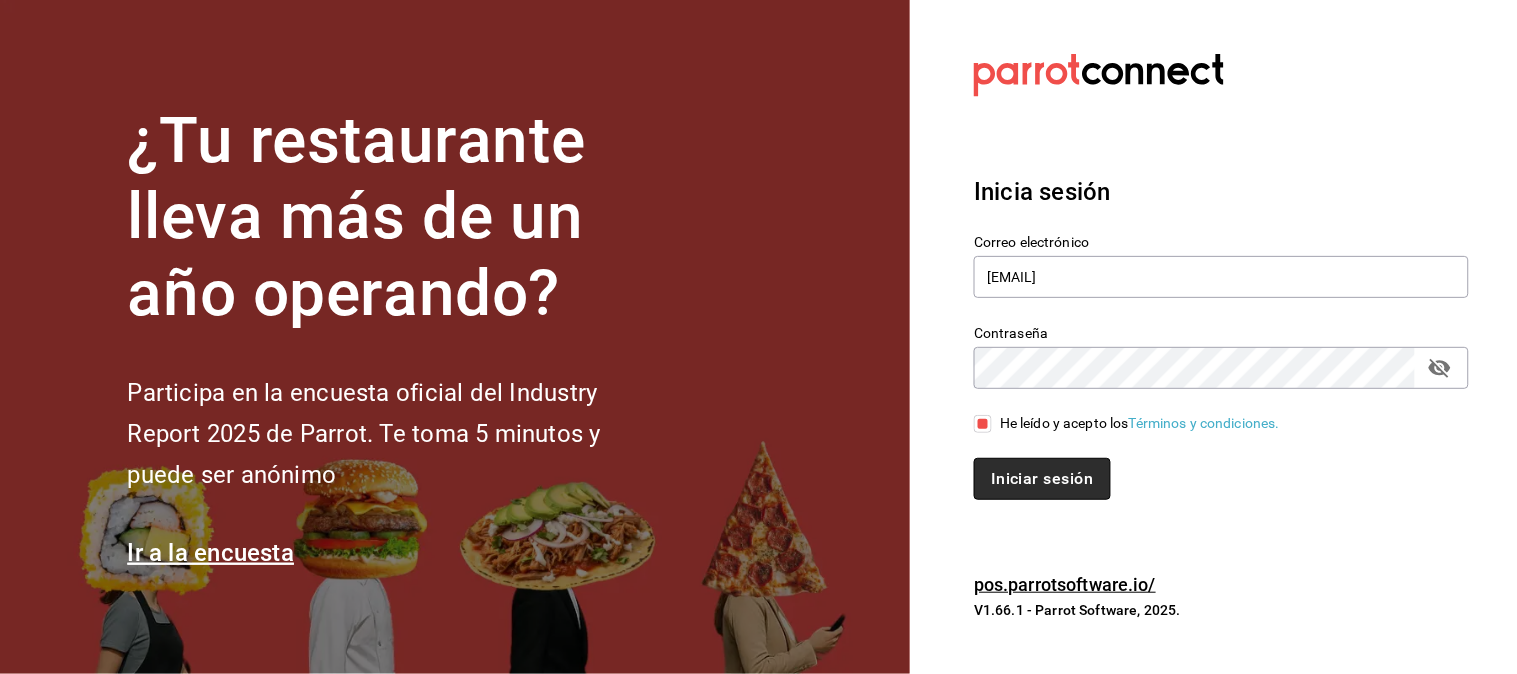 click on "Iniciar sesión" at bounding box center [1042, 479] 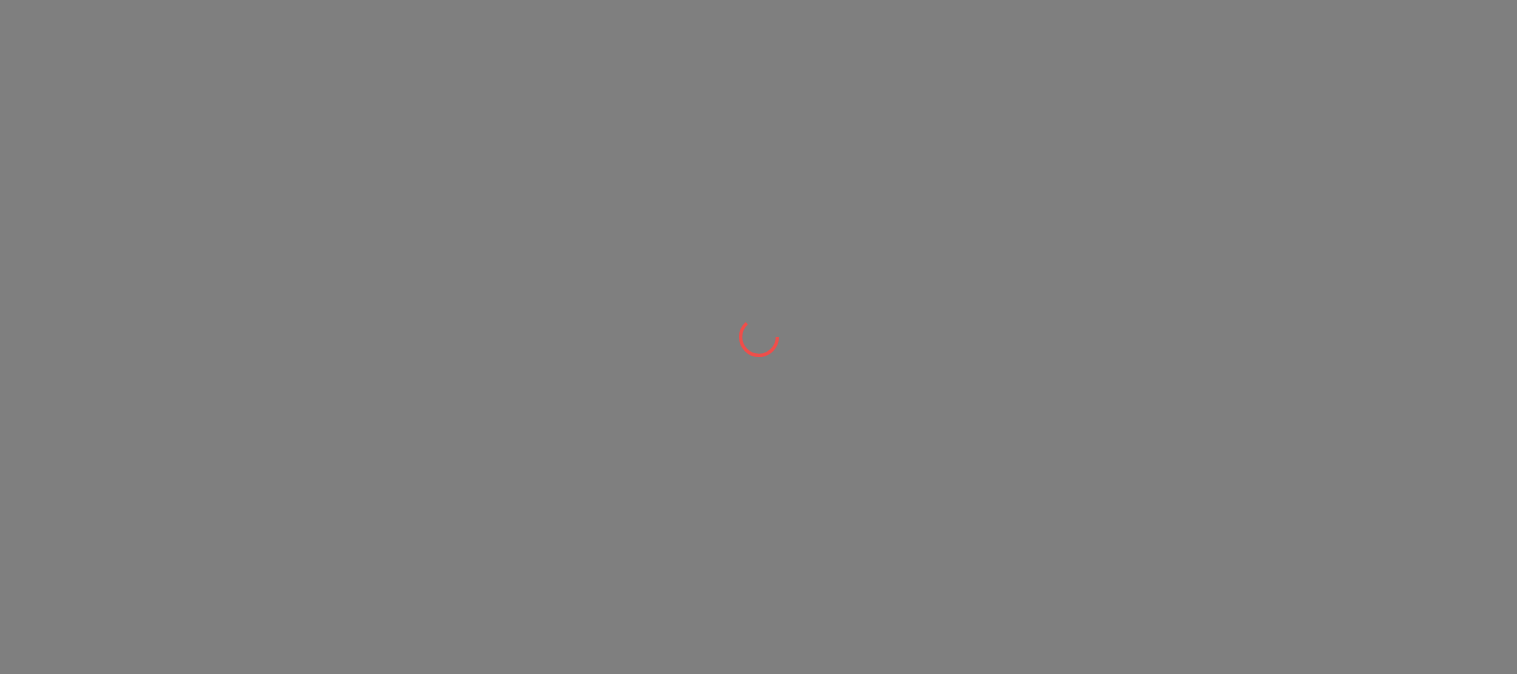 scroll, scrollTop: 0, scrollLeft: 0, axis: both 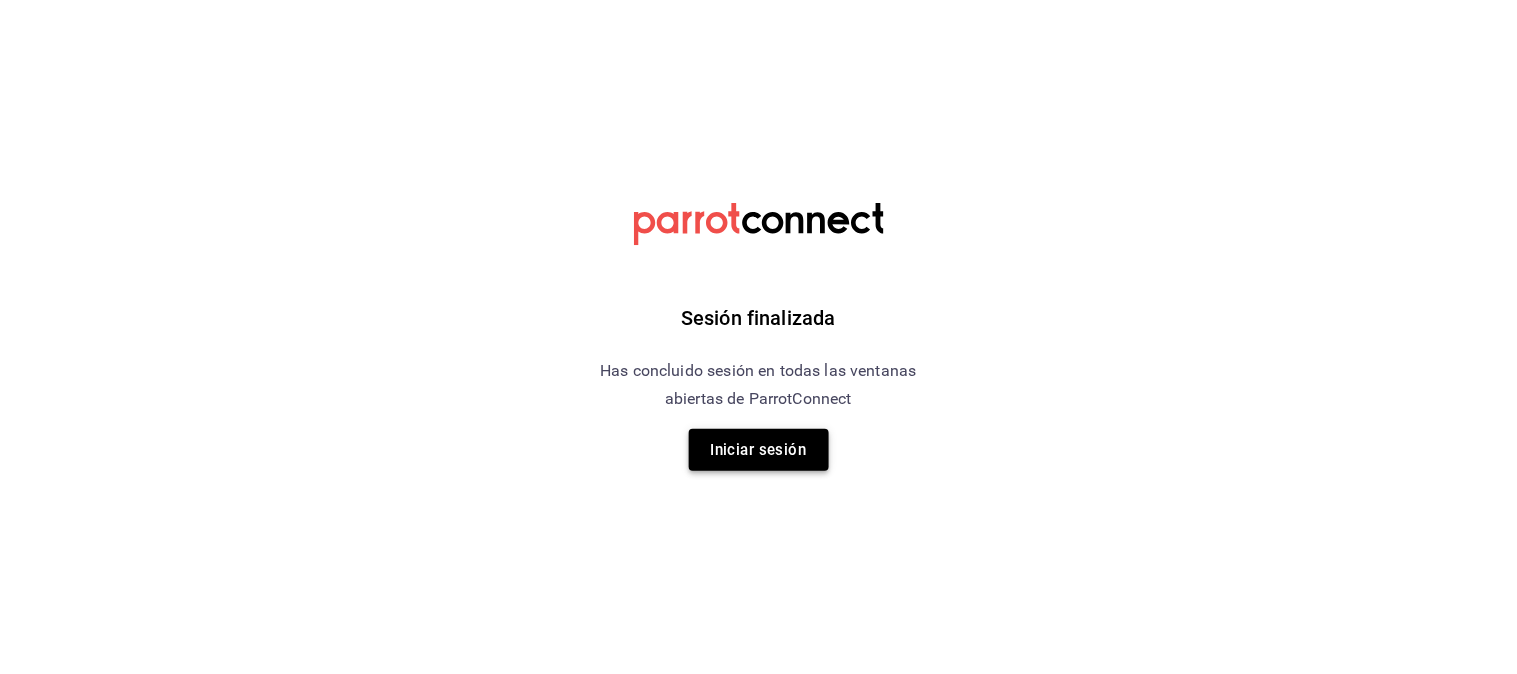 click on "Iniciar sesión" at bounding box center (759, 450) 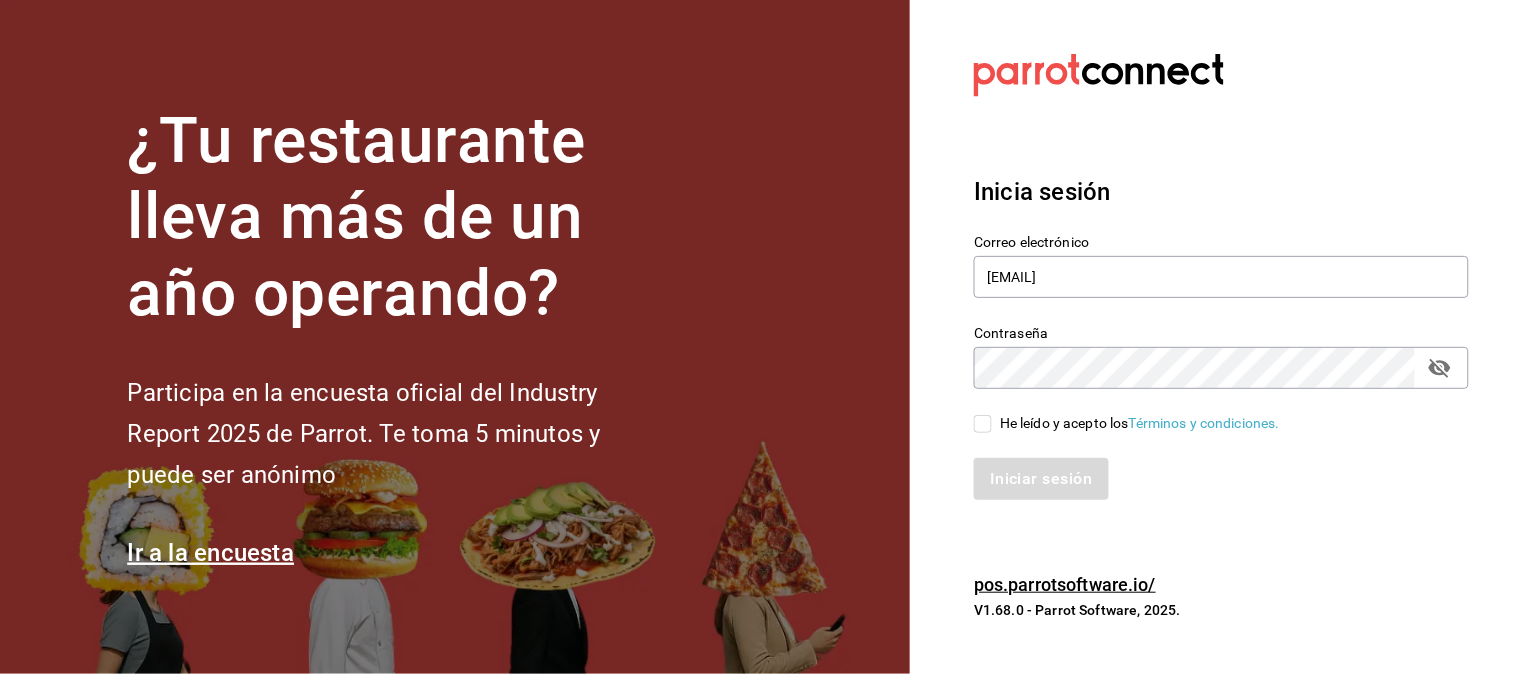 click on "He leído y acepto los  Términos y condiciones." at bounding box center [983, 424] 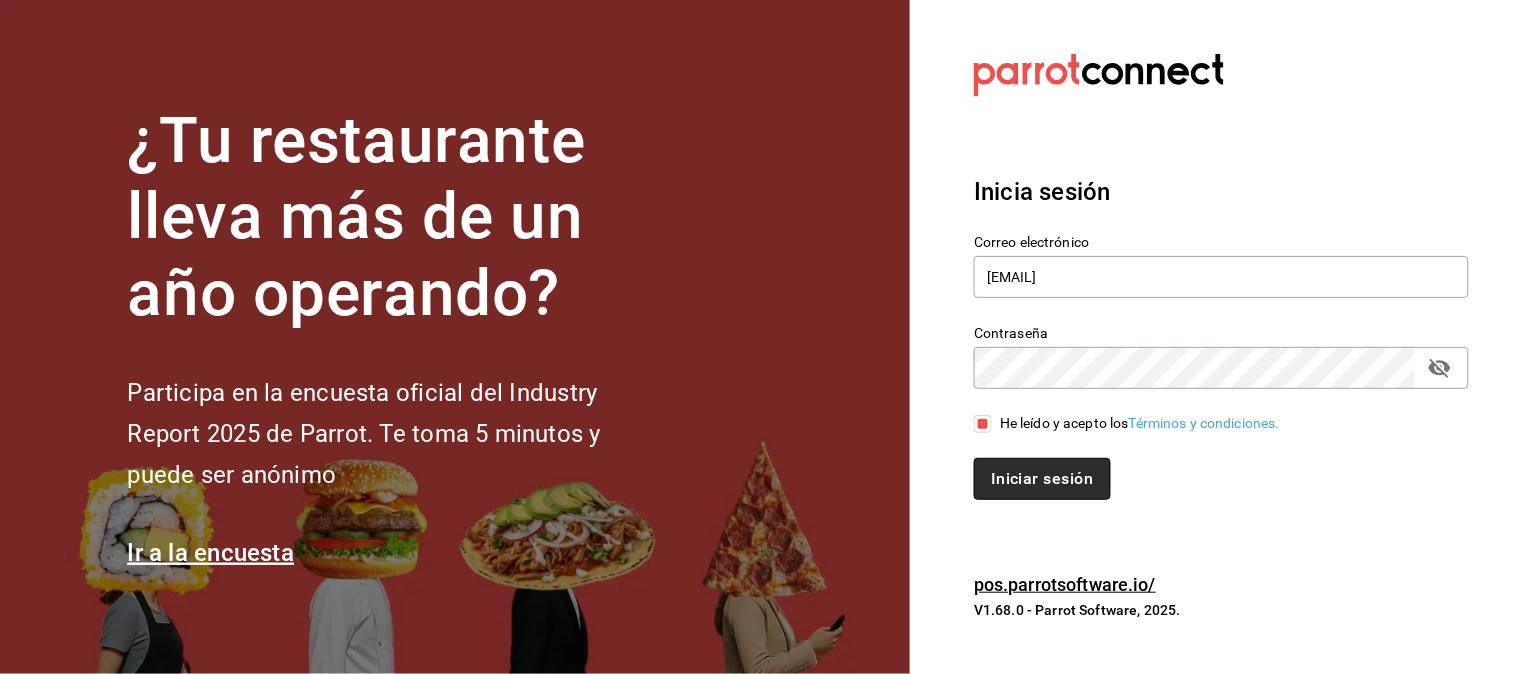 click on "Iniciar sesión" at bounding box center [1042, 479] 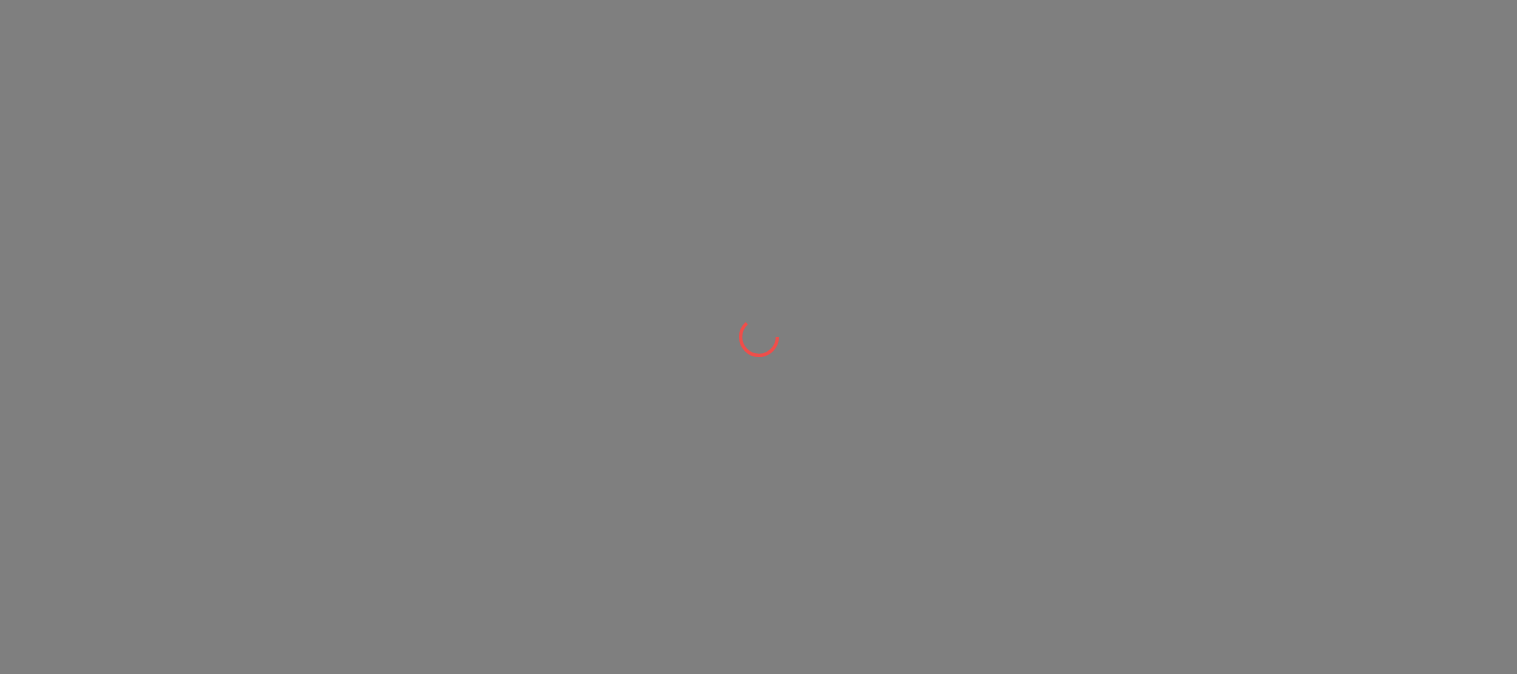 scroll, scrollTop: 0, scrollLeft: 0, axis: both 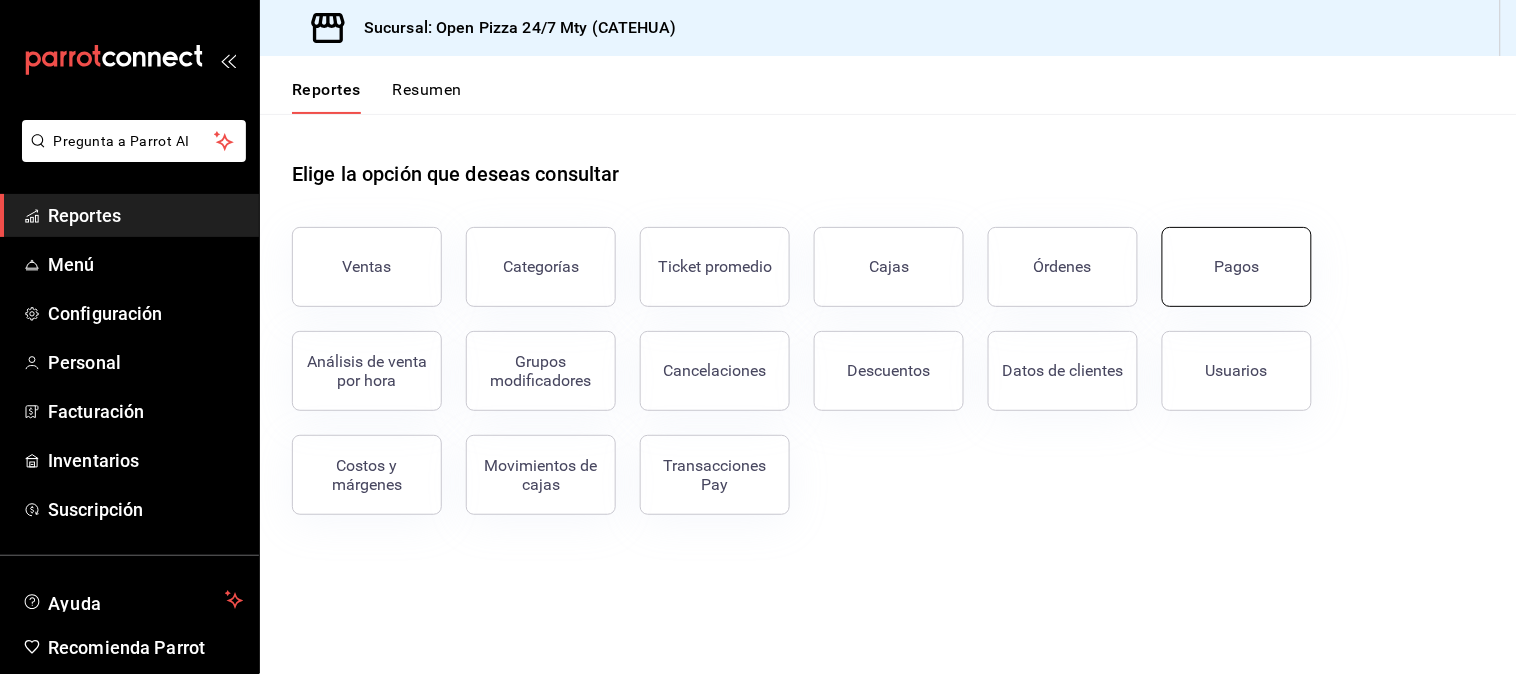 click on "Pagos" at bounding box center [1237, 267] 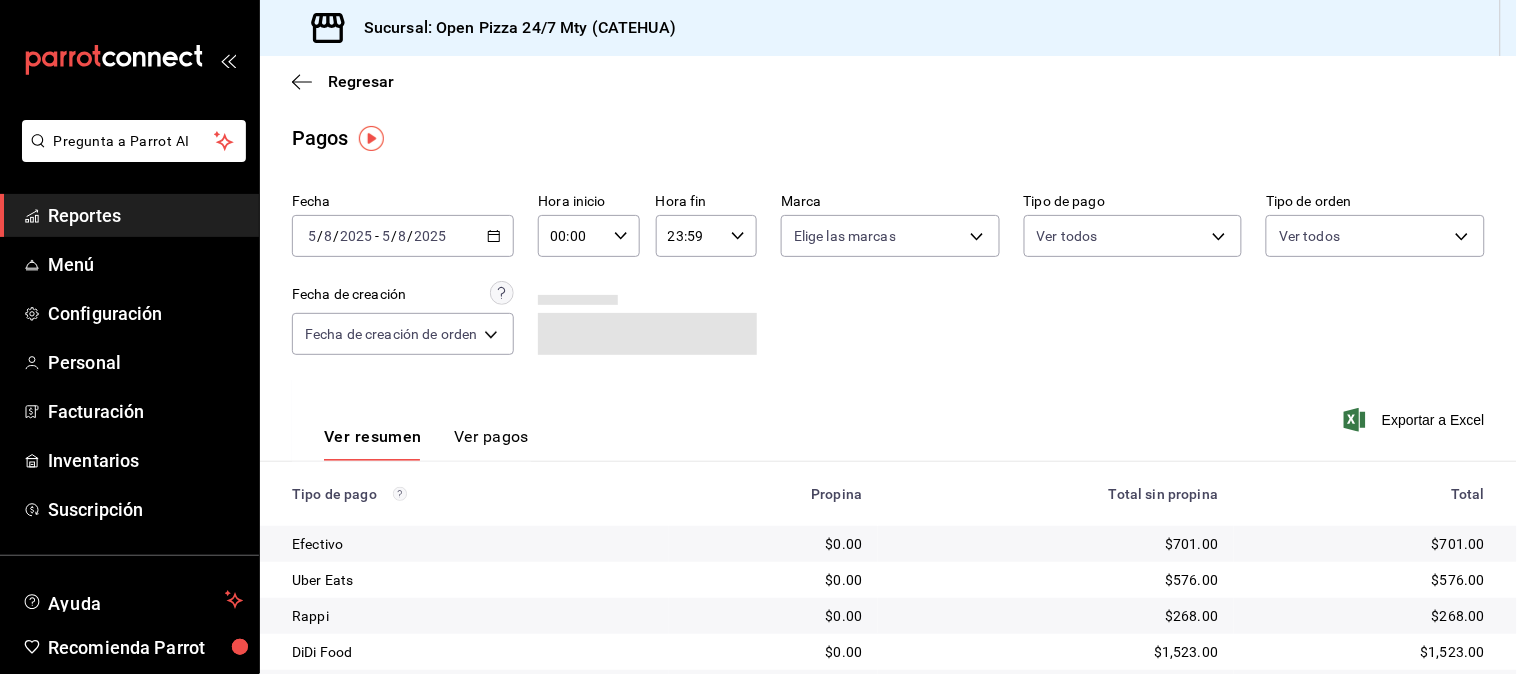 click 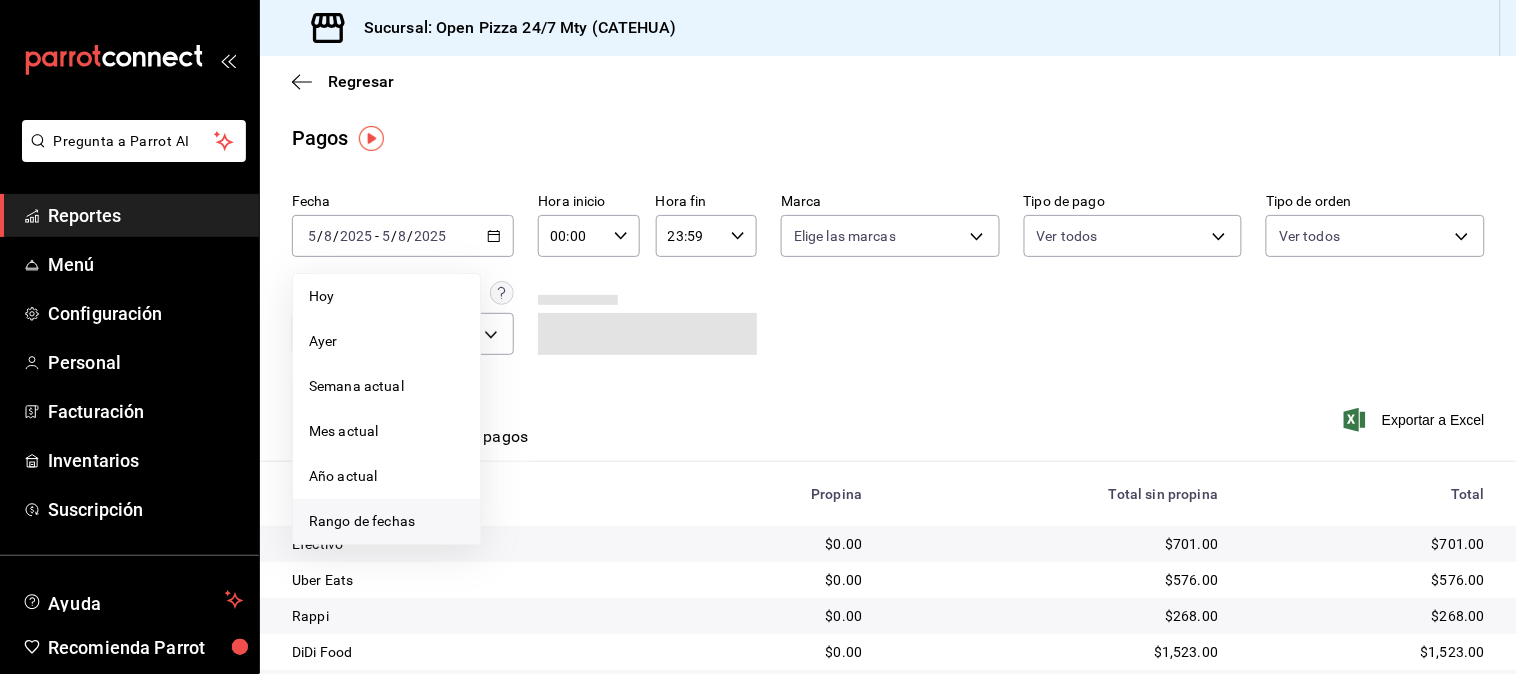 click on "Rango de fechas" at bounding box center [386, 521] 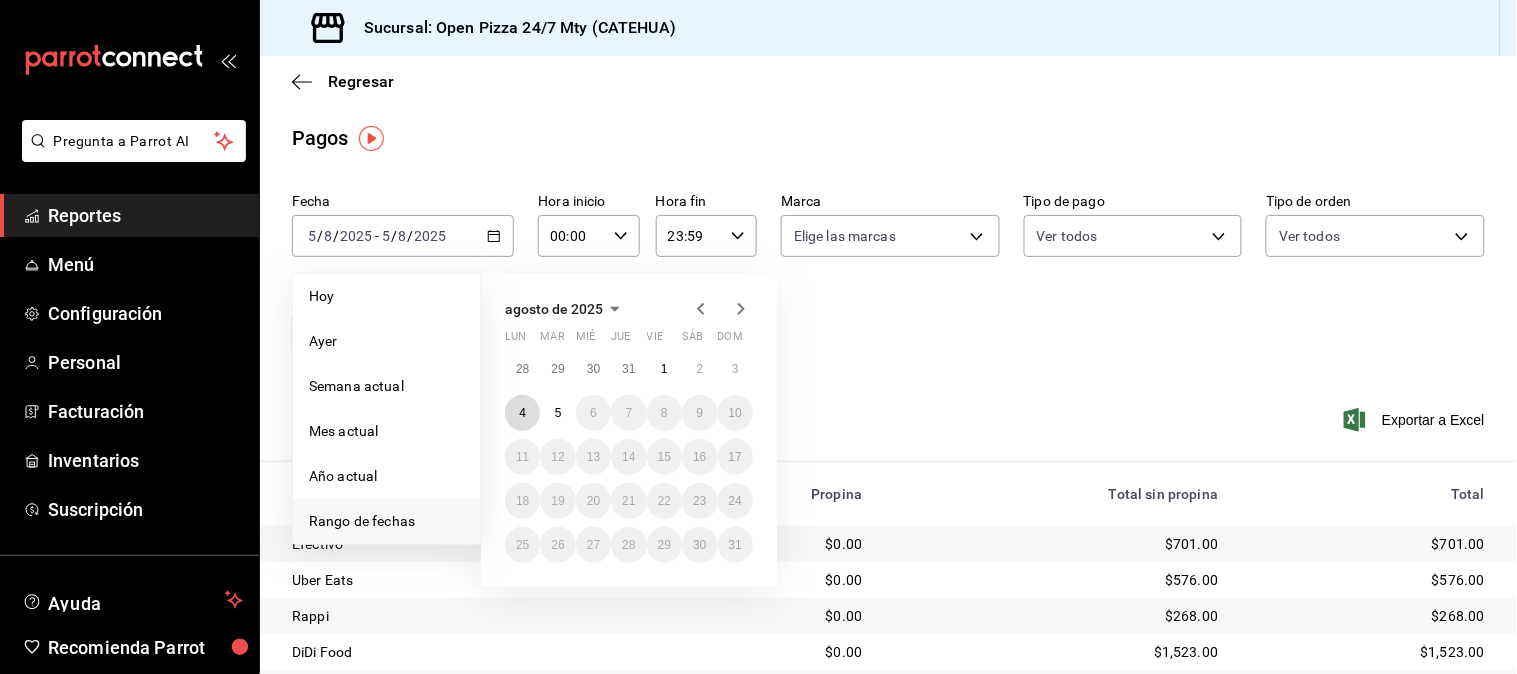 click on "4" at bounding box center (522, 413) 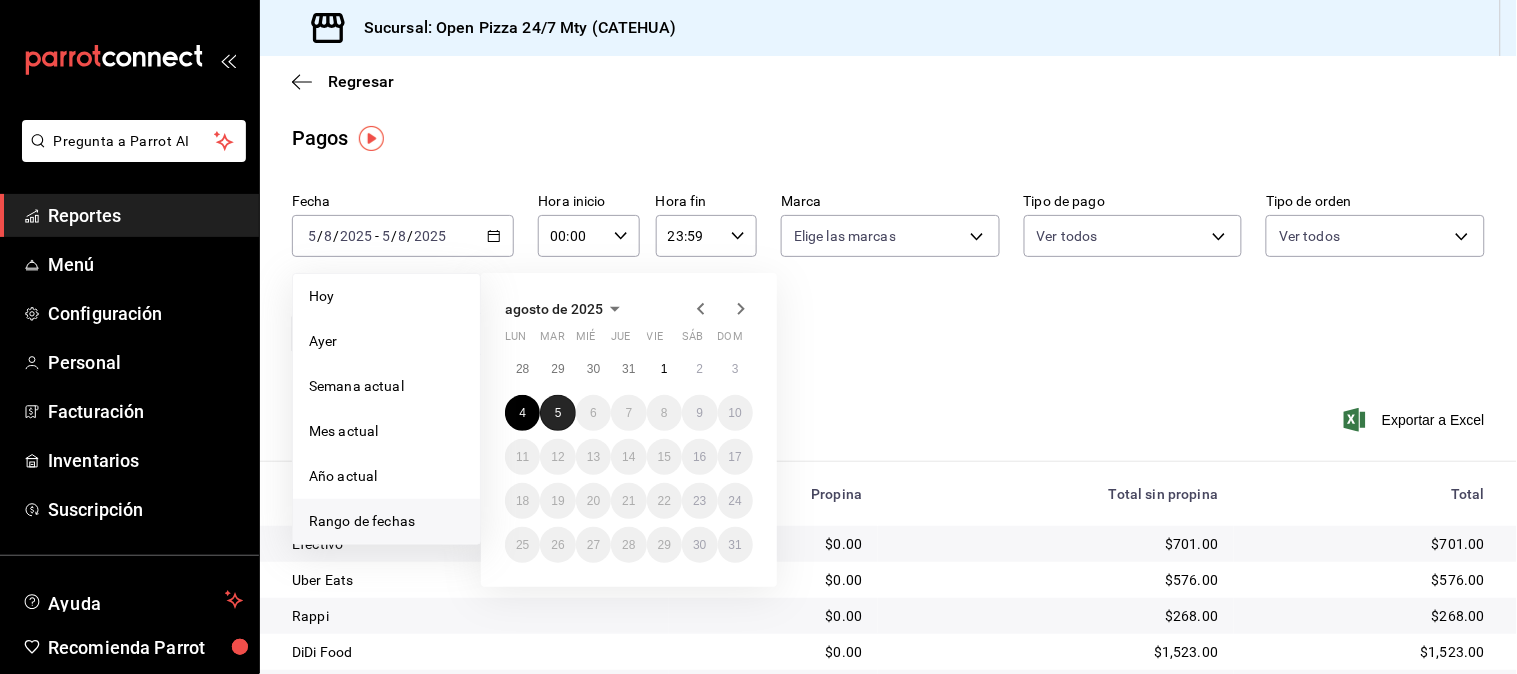 click on "5" at bounding box center (558, 413) 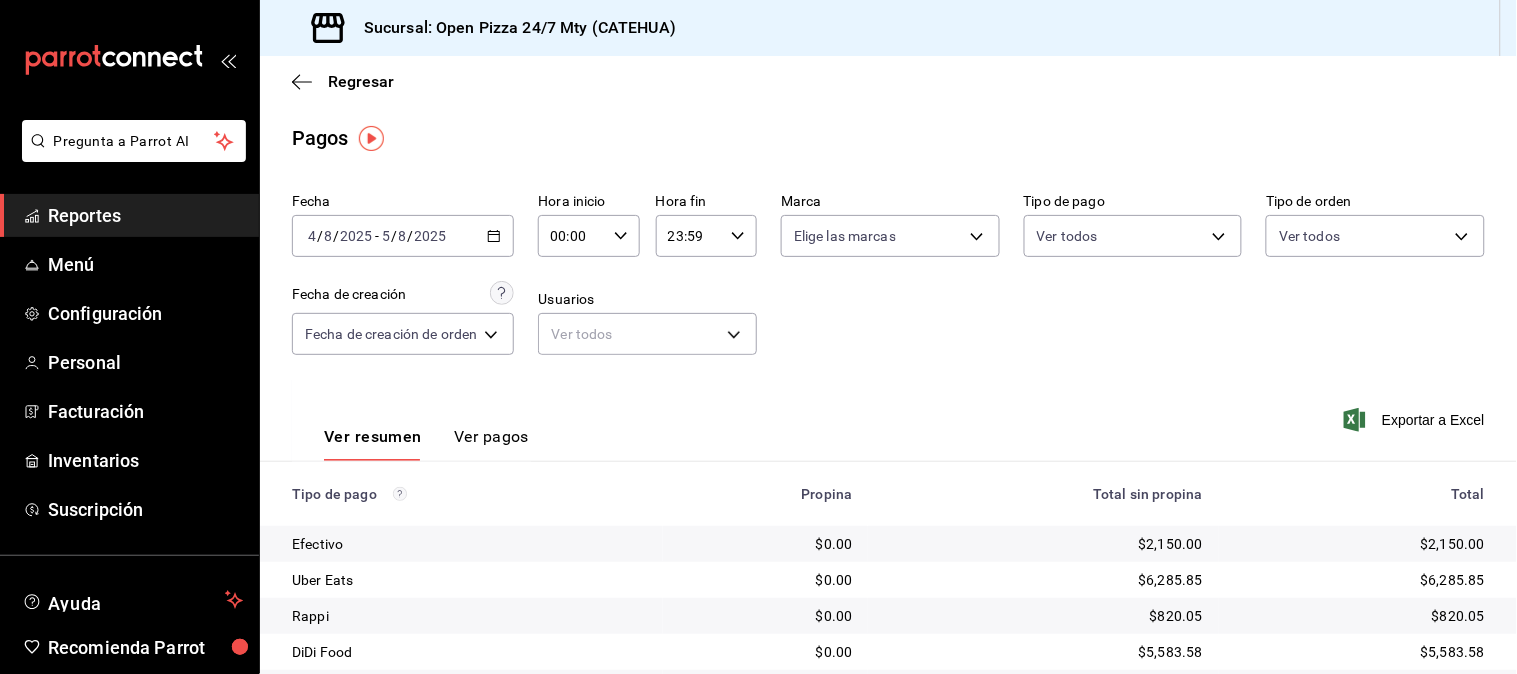 click on "00:00" at bounding box center [571, 236] 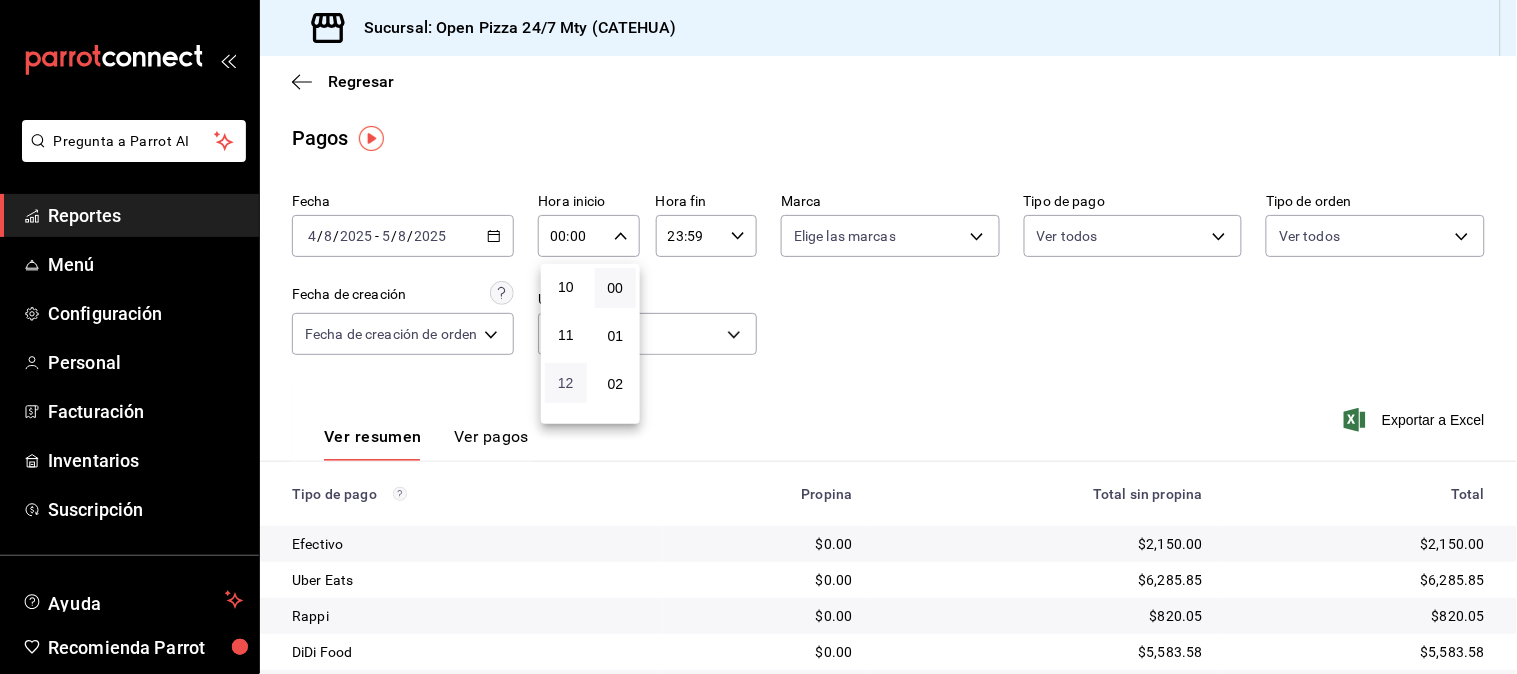 scroll, scrollTop: 444, scrollLeft: 0, axis: vertical 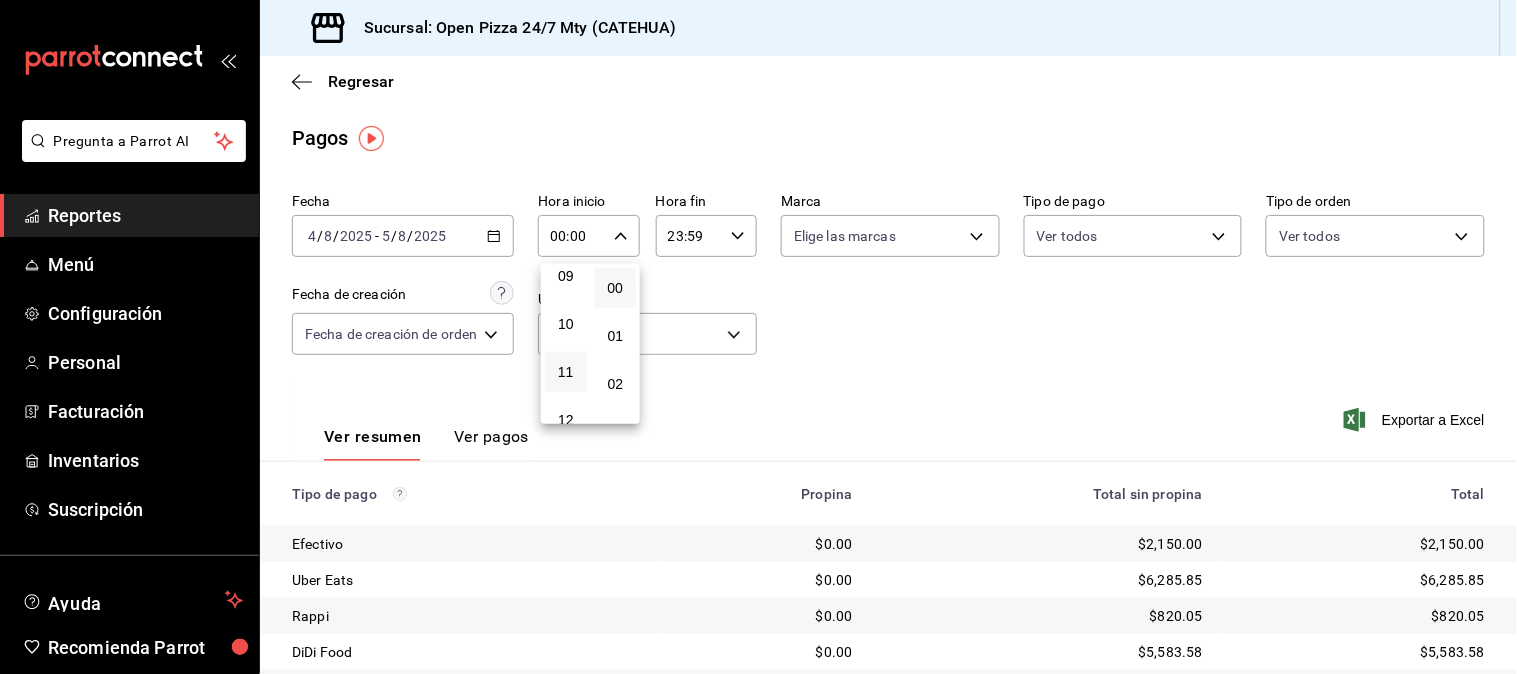 click on "11" at bounding box center [566, 372] 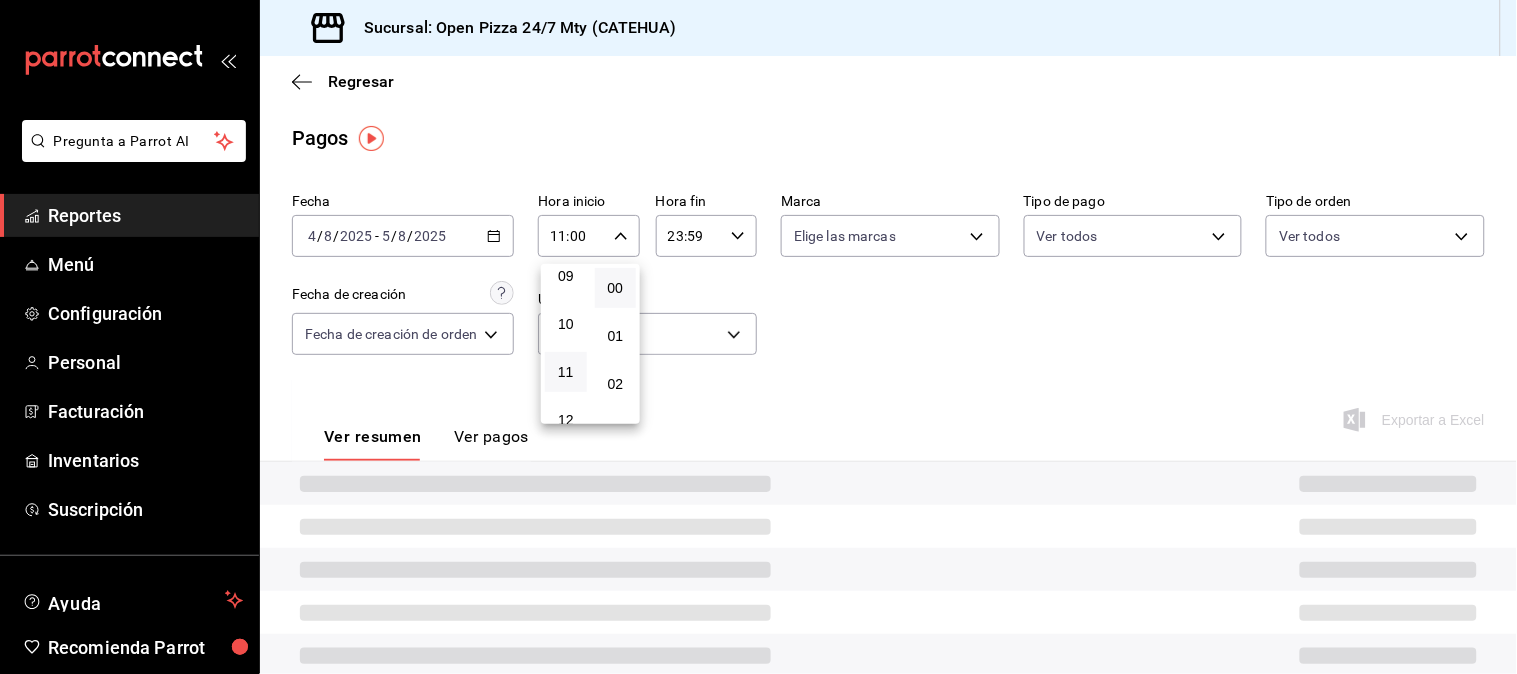 click at bounding box center (758, 337) 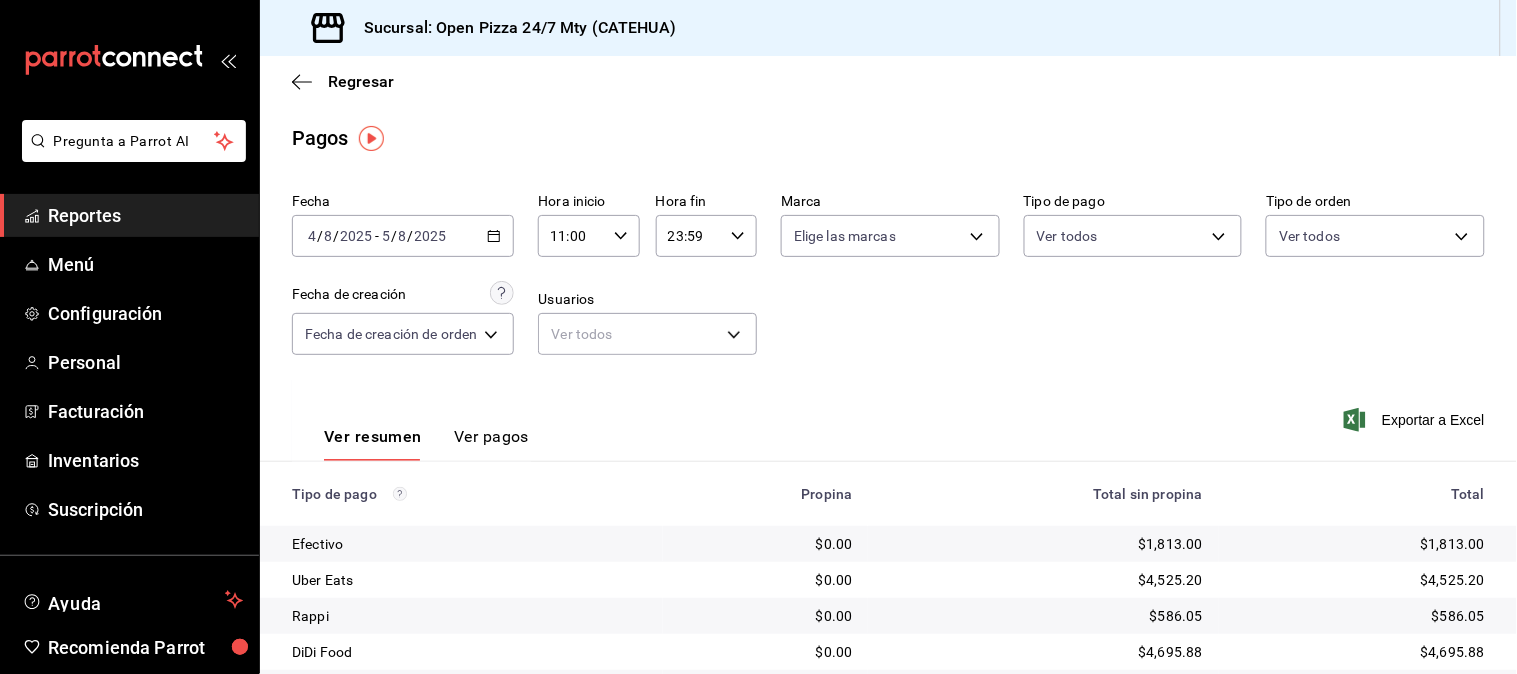 click on "00 01 02 03 04 05 06 07 08 09 10 11 12 13 14 15 16 17 18 19 20 21 22 23 00 01 02 03 04 05 06 07 08 09 10 11 12 13 14 15 16 17 18 19 20 21 22 23 24 25 26 27 28 29 30 31 32 33 34 35 36 37 38 39 40 41 42 43 44 45 46 47 48 49 50 51 52 53 54 55 56 57 58 59" at bounding box center [758, 340] 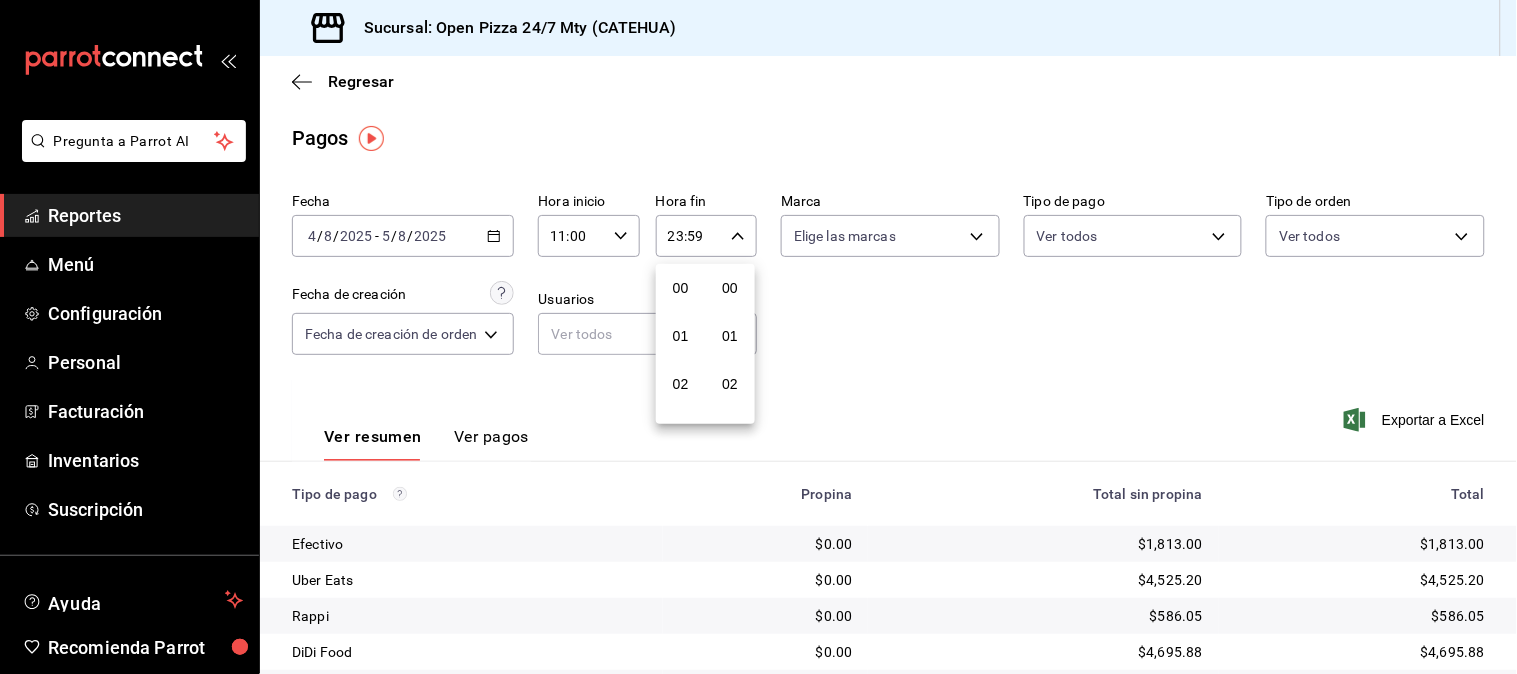 scroll, scrollTop: 981, scrollLeft: 0, axis: vertical 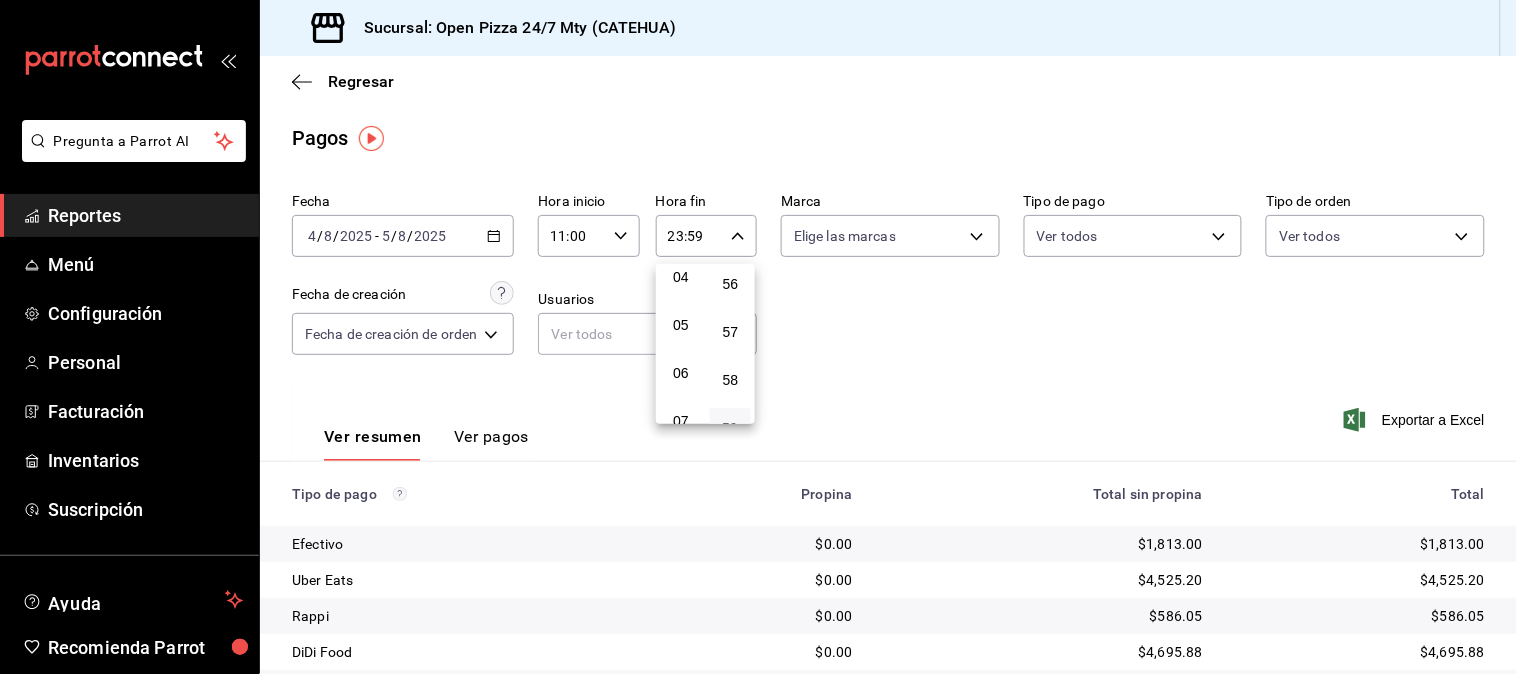 click on "05" at bounding box center [681, 325] 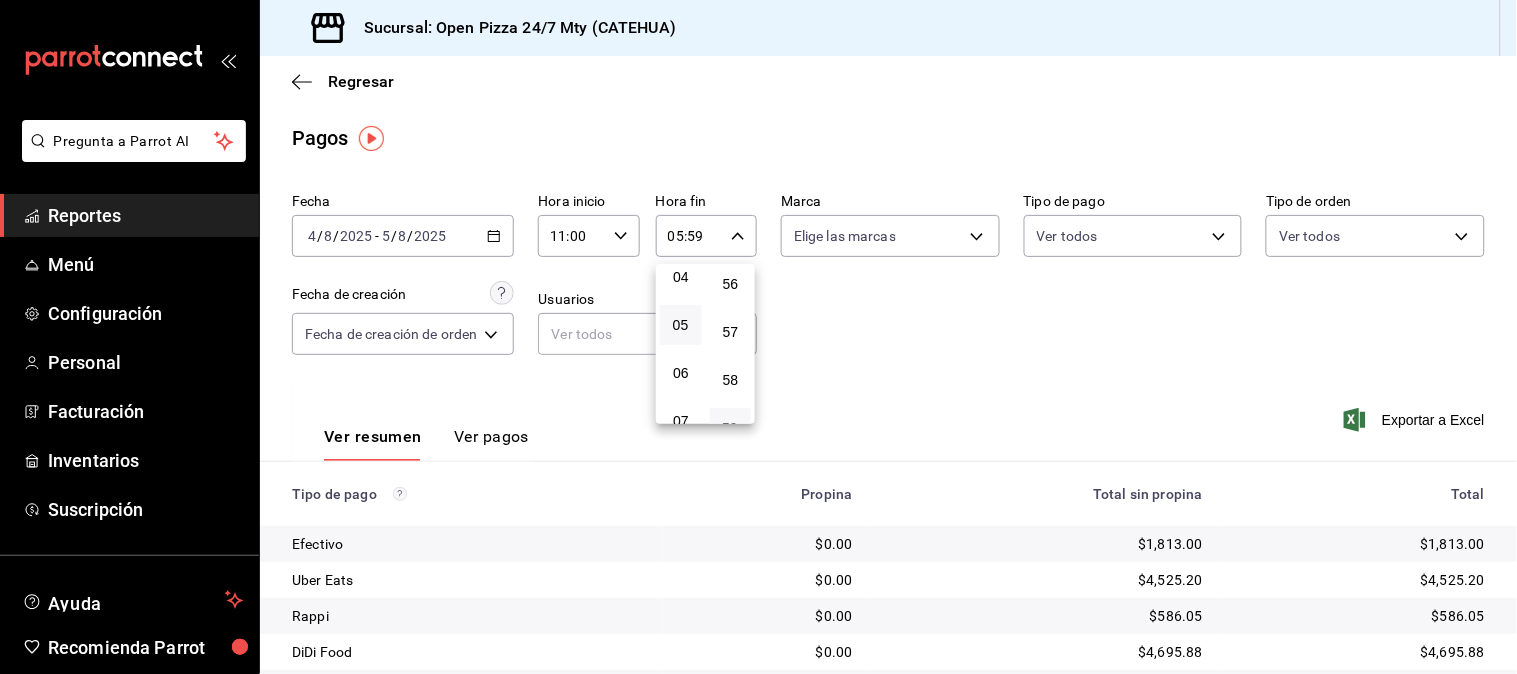 click at bounding box center (758, 337) 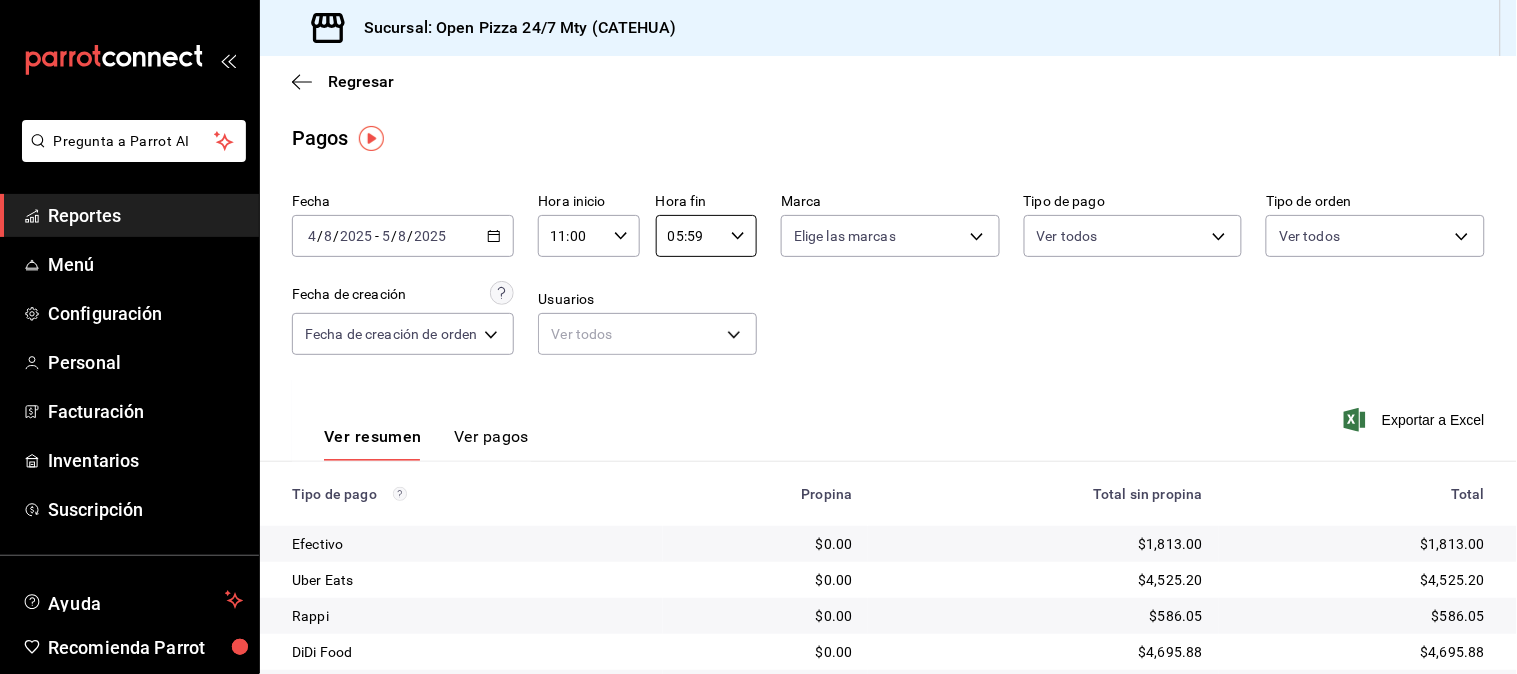 click on "00 01 02 03 04 05 06 07 08 09 10 11 12 13 14 15 16 17 18 19 20 21 22 23 00 01 02 03 04 05 06 07 08 09 10 11 12 13 14 15 16 17 18 19 20 21 22 23 24 25 26 27 28 29 30 31 32 33 34 35 36 37 38 39 40 41 42 43 44 45 46 47 48 49 50 51 52 53 54 55 56 57 58 59" at bounding box center (758, 340) 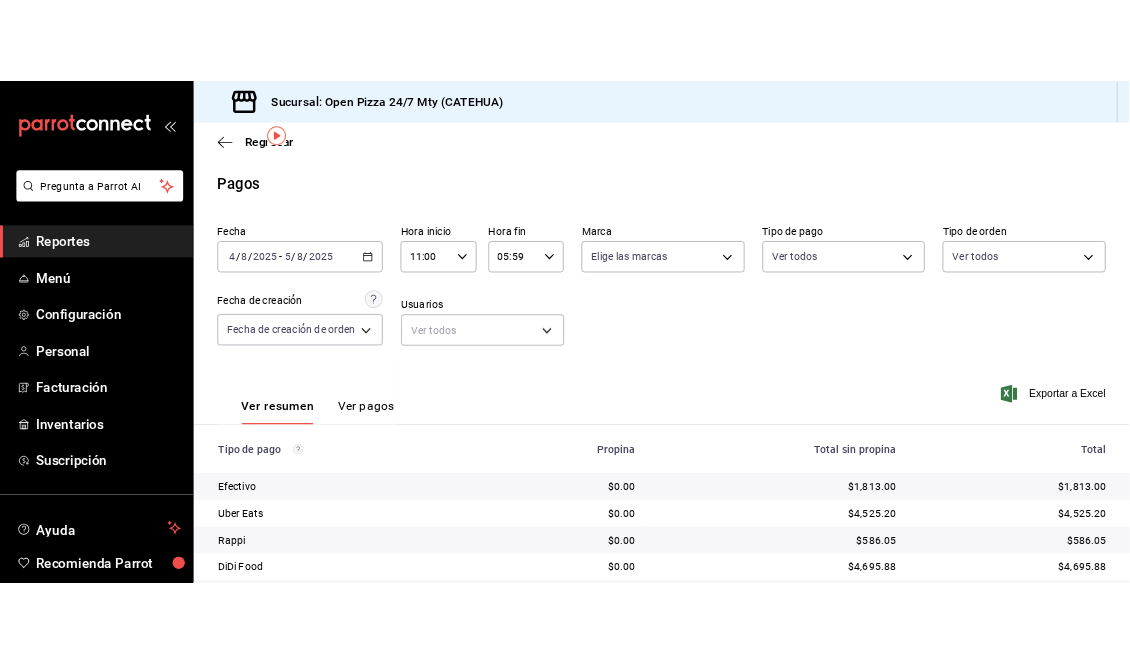 scroll, scrollTop: 101, scrollLeft: 0, axis: vertical 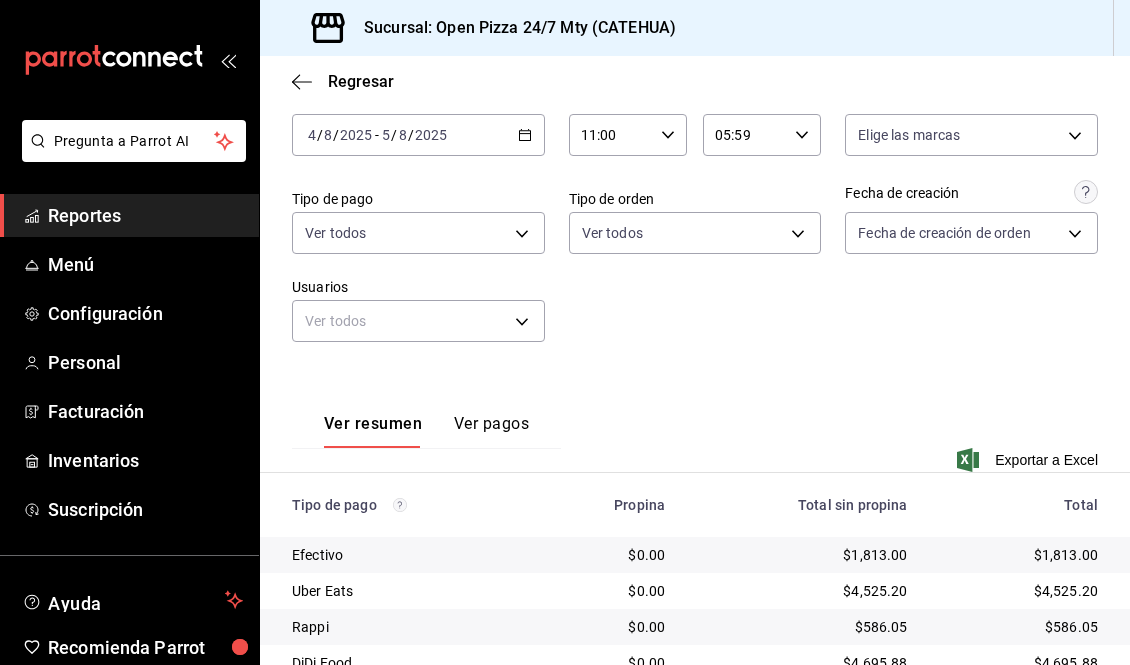 click on "05:59" at bounding box center [745, 135] 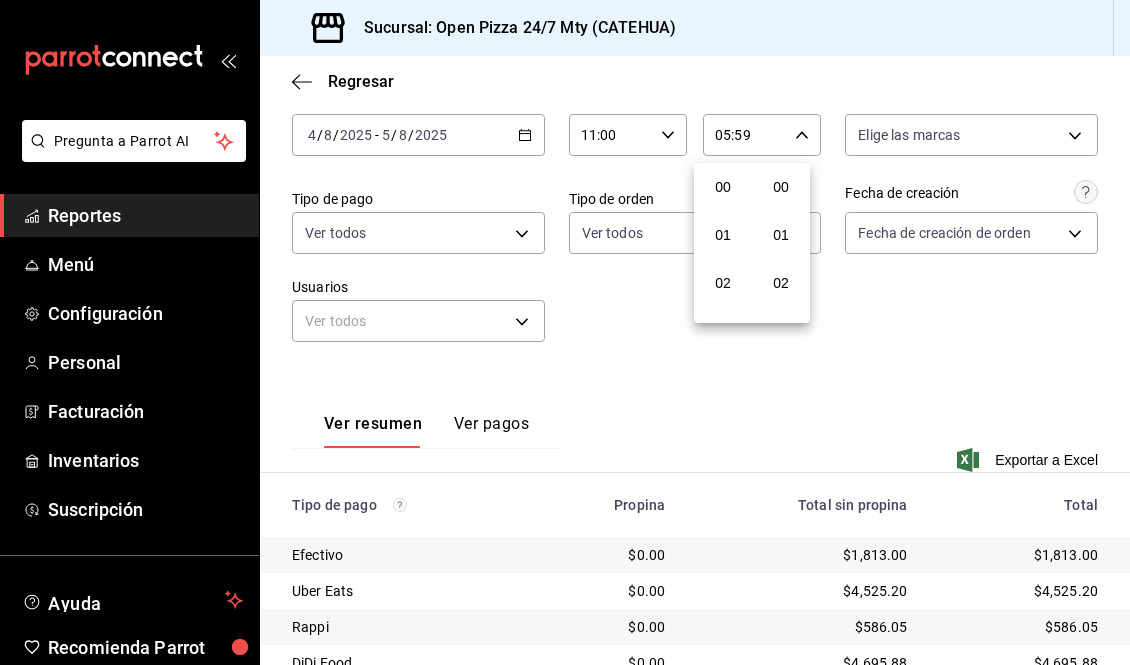scroll, scrollTop: 237, scrollLeft: 0, axis: vertical 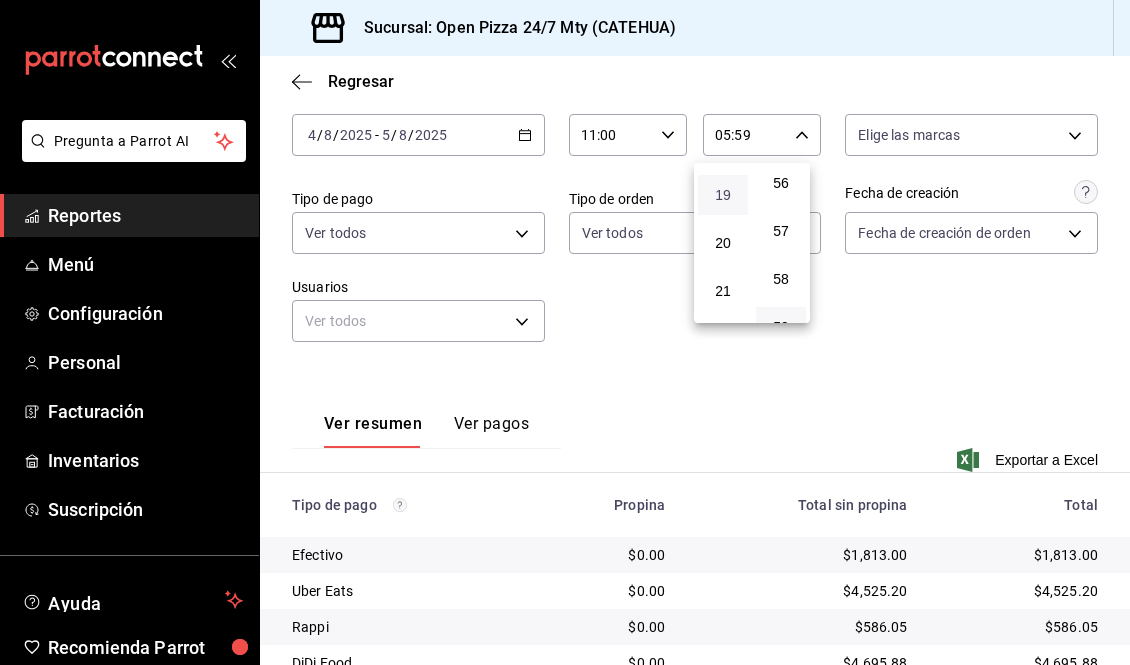 click on "19" at bounding box center (723, 195) 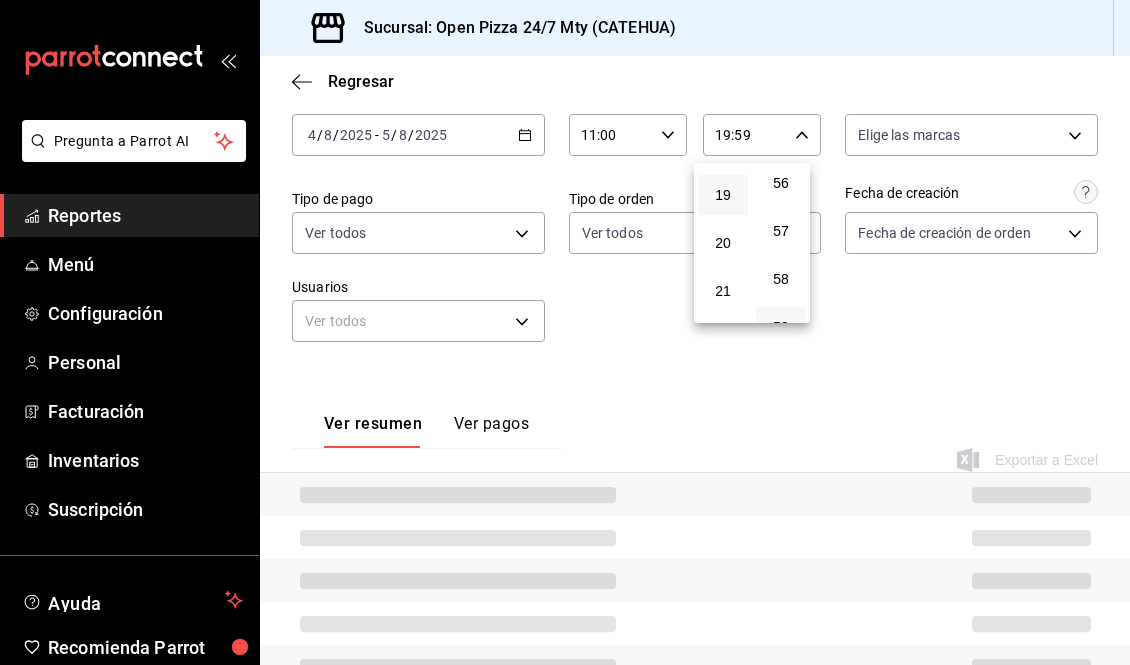 click at bounding box center [565, 332] 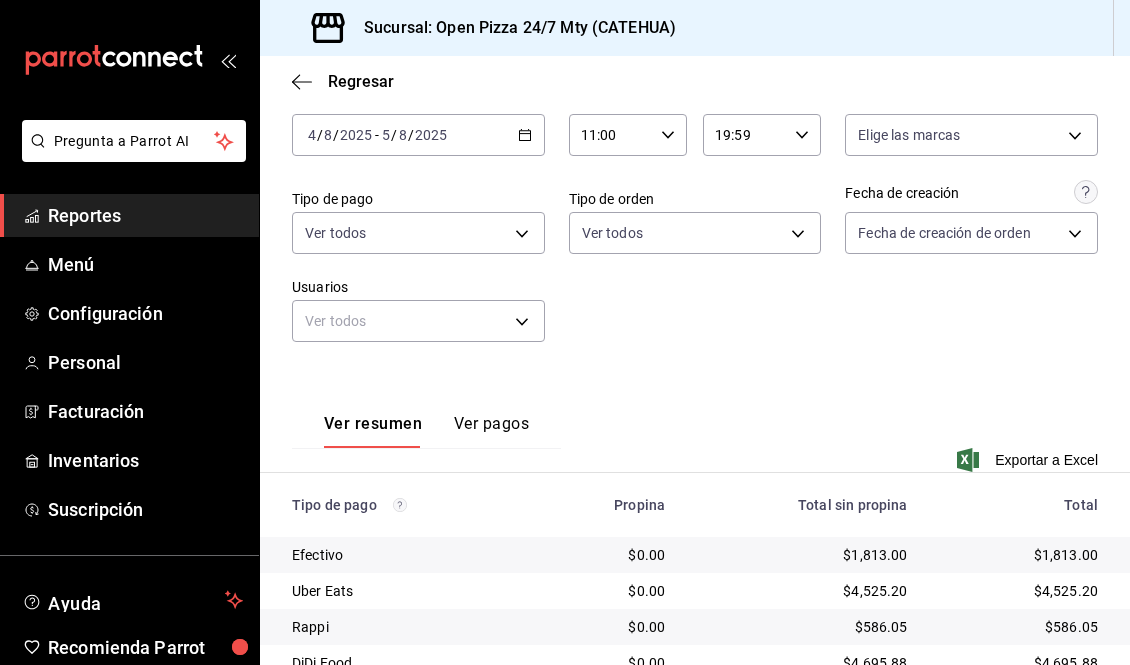 click on "Regresar" at bounding box center [695, 81] 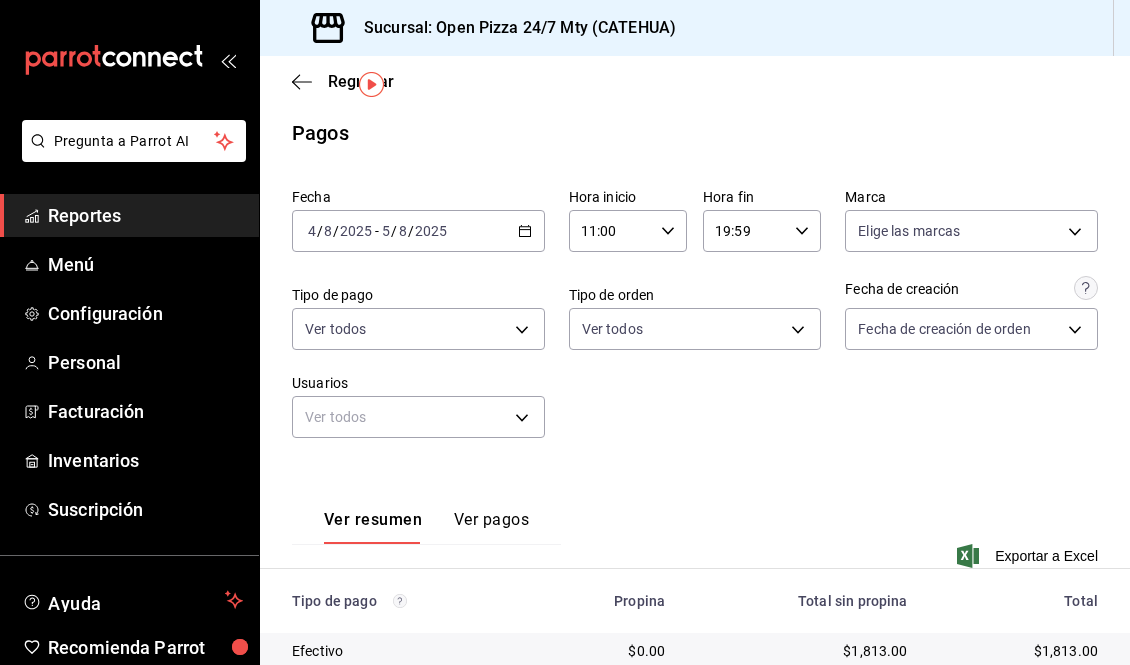 scroll, scrollTop: 0, scrollLeft: 0, axis: both 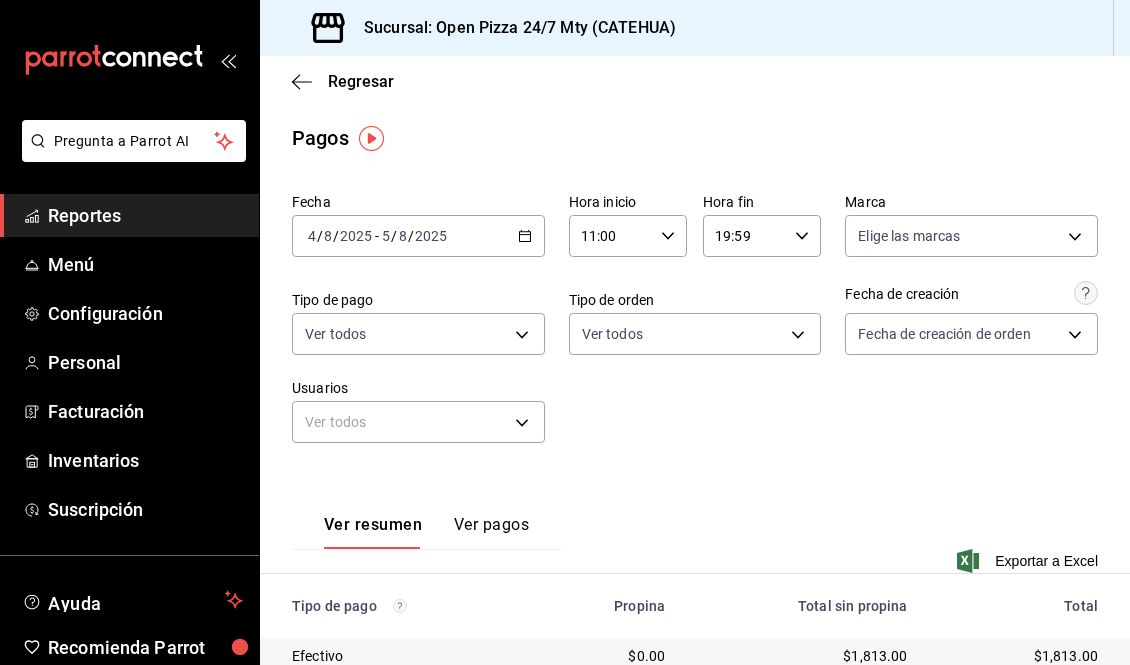 click 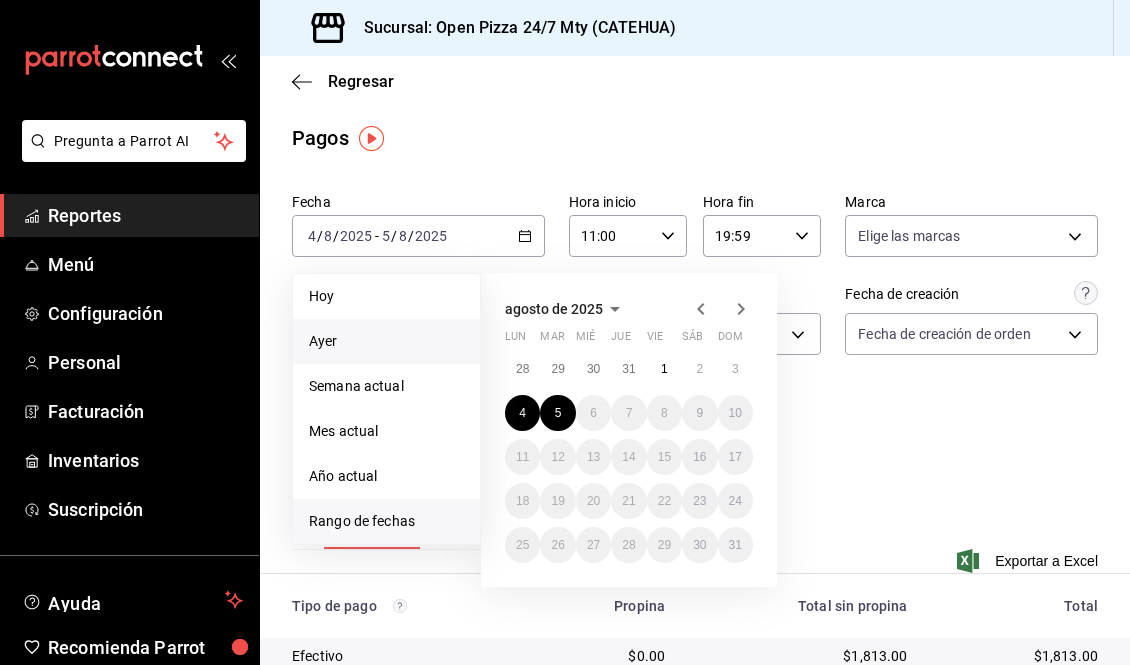 click on "Ayer" at bounding box center [386, 341] 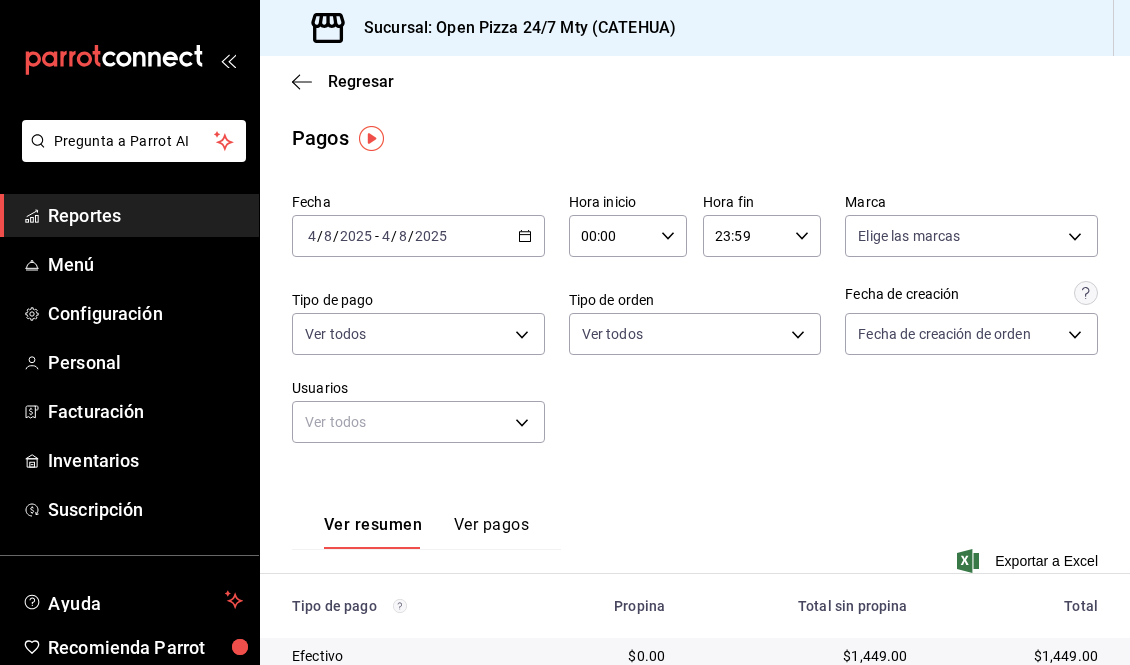 click on "Fecha 2025-08-04 4 / 8 / 2025 - 2025-08-04 4 / 8 / 2025 Hora inicio 00:00 Hora inicio Hora fin 23:59 Hora fin Marca Elige las marcas Tipo de pago Ver todos Tipo de orden Ver todos Fecha de creación   Fecha de creación de orden ORDER Usuarios Ver todos null" at bounding box center (695, 326) 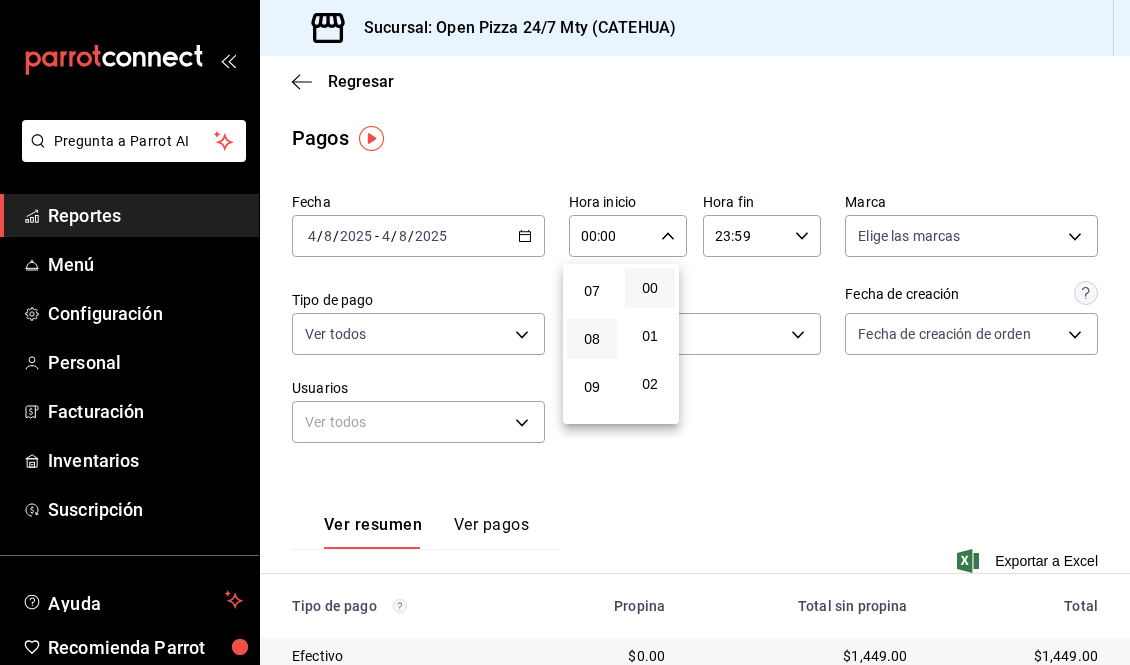 scroll, scrollTop: 444, scrollLeft: 0, axis: vertical 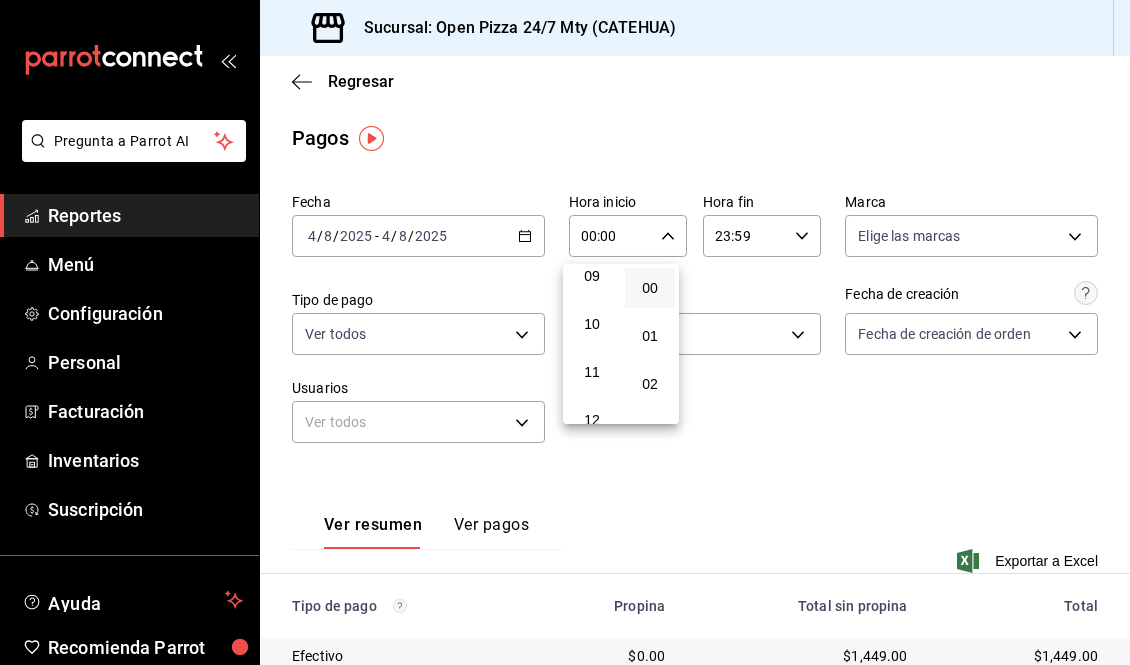 click on "11" at bounding box center (592, 372) 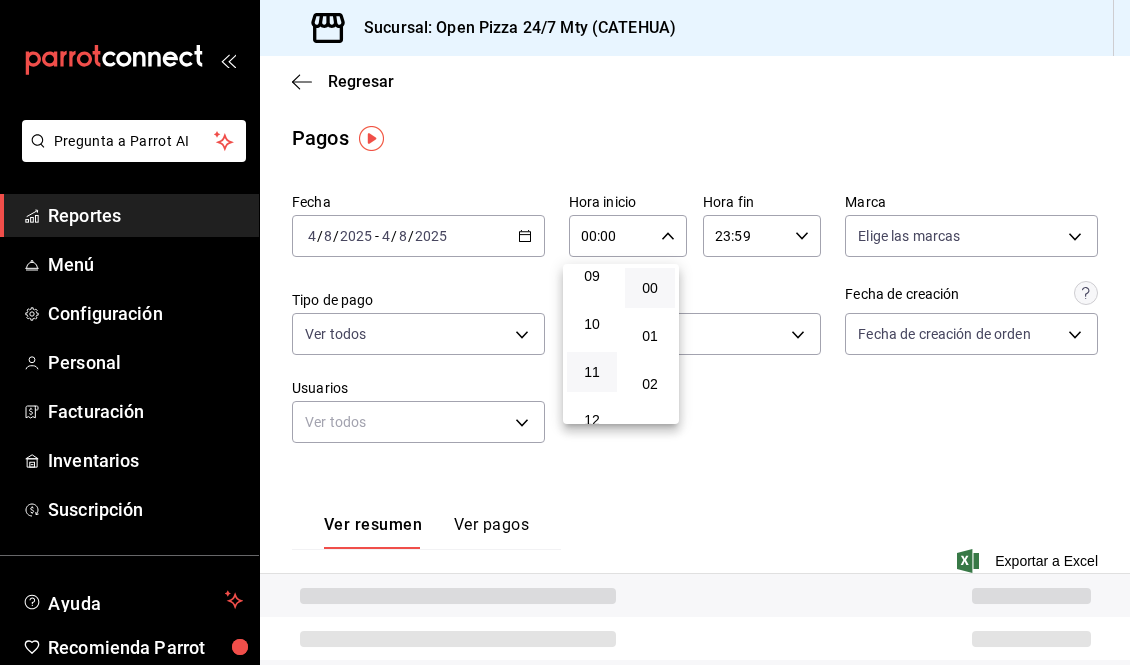 type on "11:00" 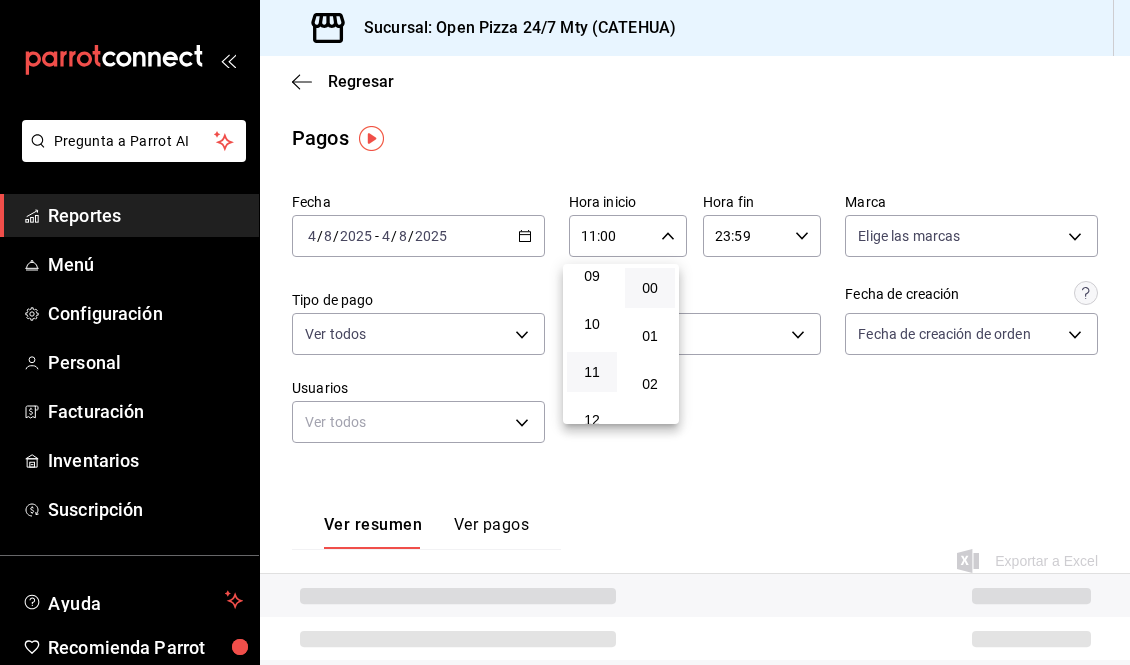 click at bounding box center [565, 332] 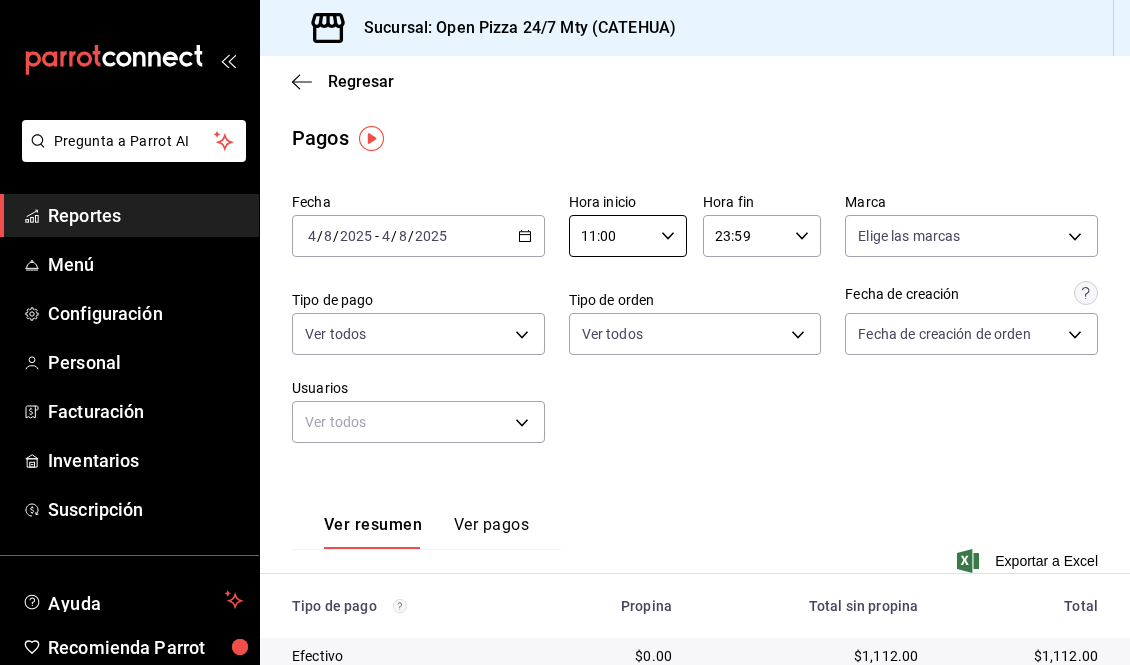 click at bounding box center (565, 332) 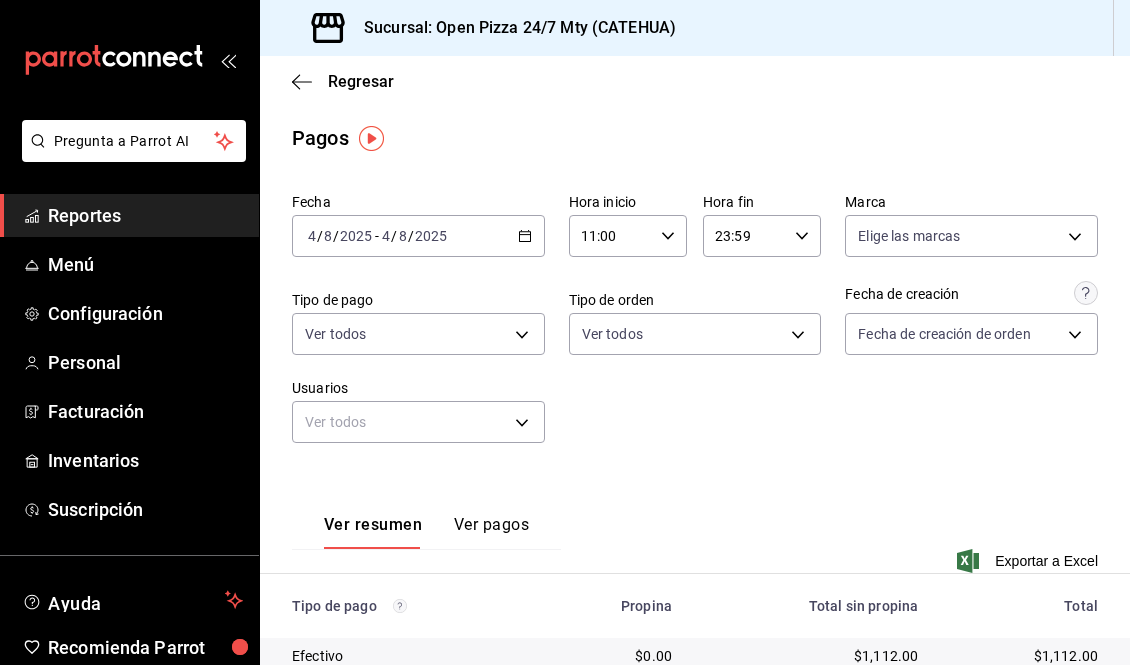 click on "23:59" at bounding box center (745, 236) 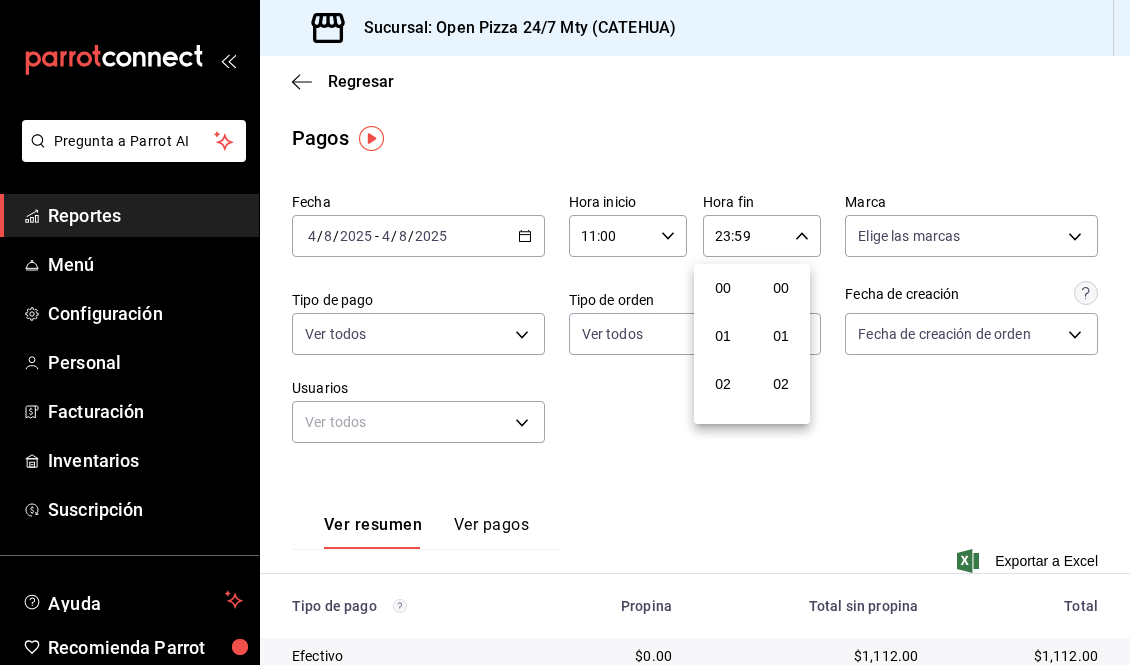 scroll, scrollTop: 981, scrollLeft: 0, axis: vertical 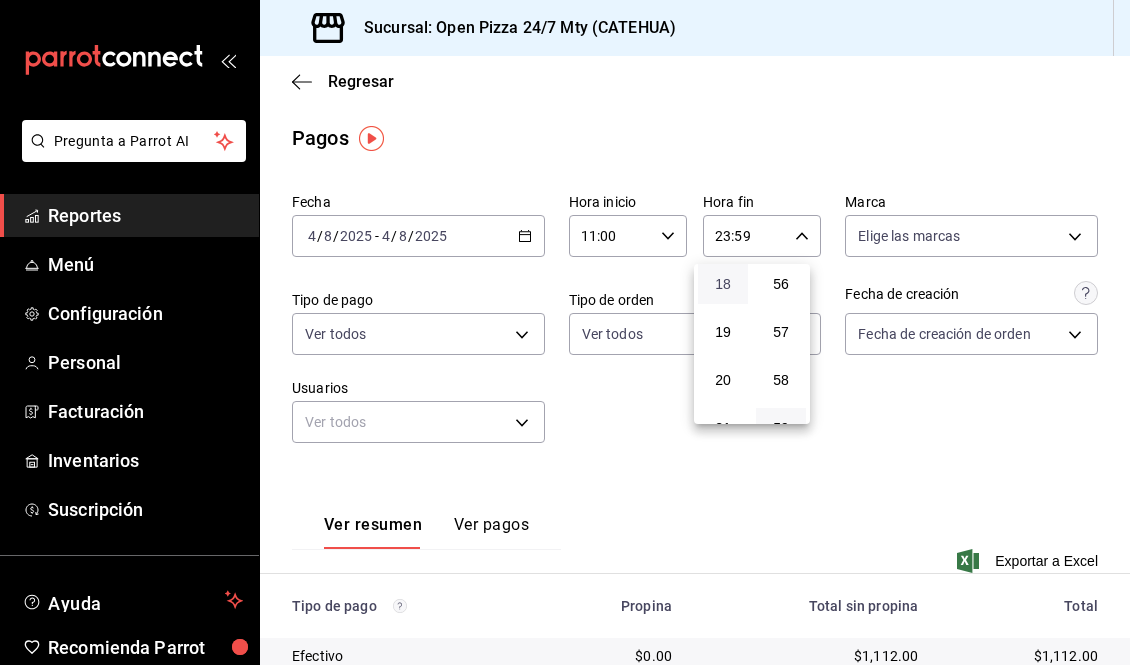 click on "18" at bounding box center [723, 284] 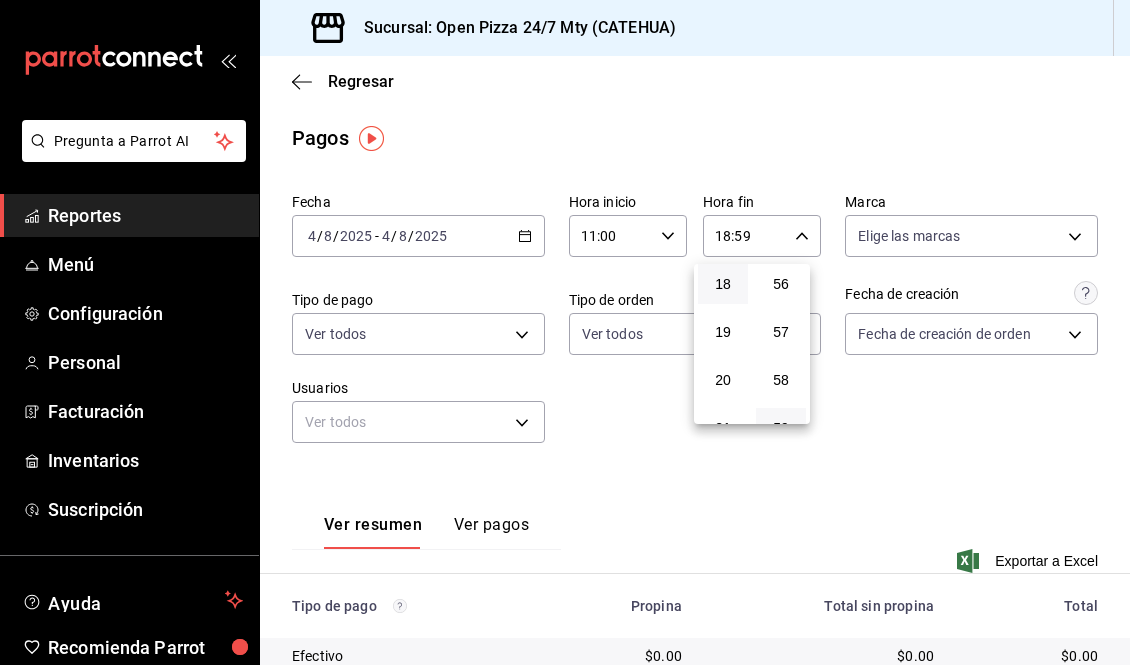 click at bounding box center (565, 332) 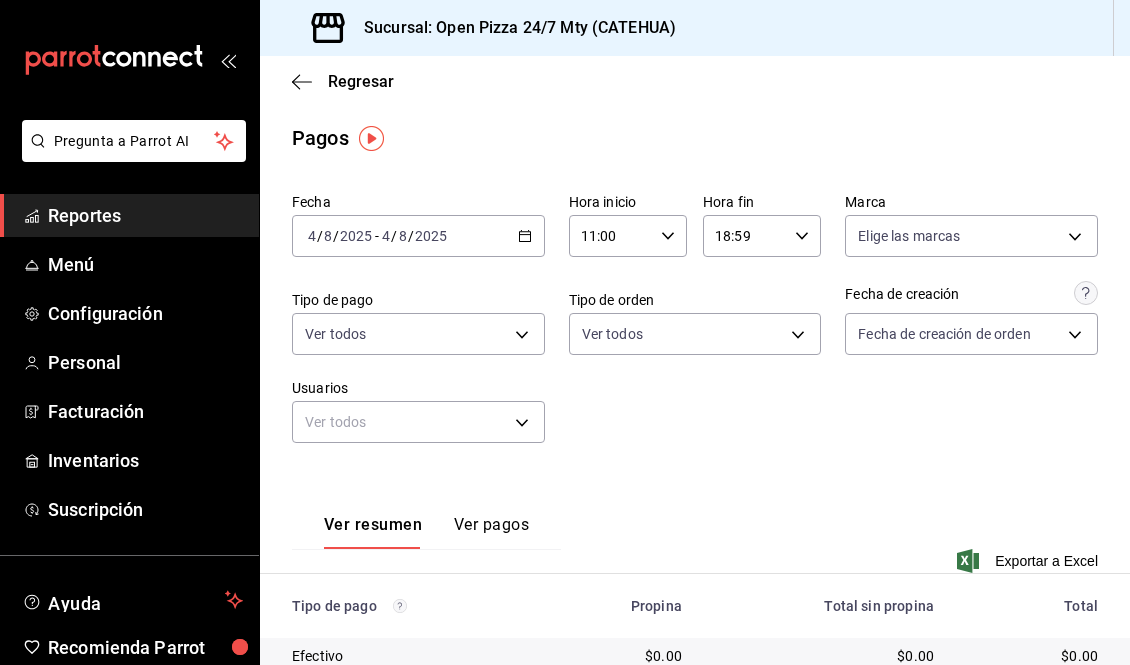 click on "00 01 02 03 04 05 06 07 08 09 10 11 12 13 14 15 16 17 18 19 20 21 22 23 00 01 02 03 04 05 06 07 08 09 10 11 12 13 14 15 16 17 18 19 20 21 22 23 24 25 26 27 28 29 30 31 32 33 34 35 36 37 38 39 40 41 42 43 44 45 46 47 48 49 50 51 52 53 54 55 56 57 58 59" at bounding box center [565, 335] 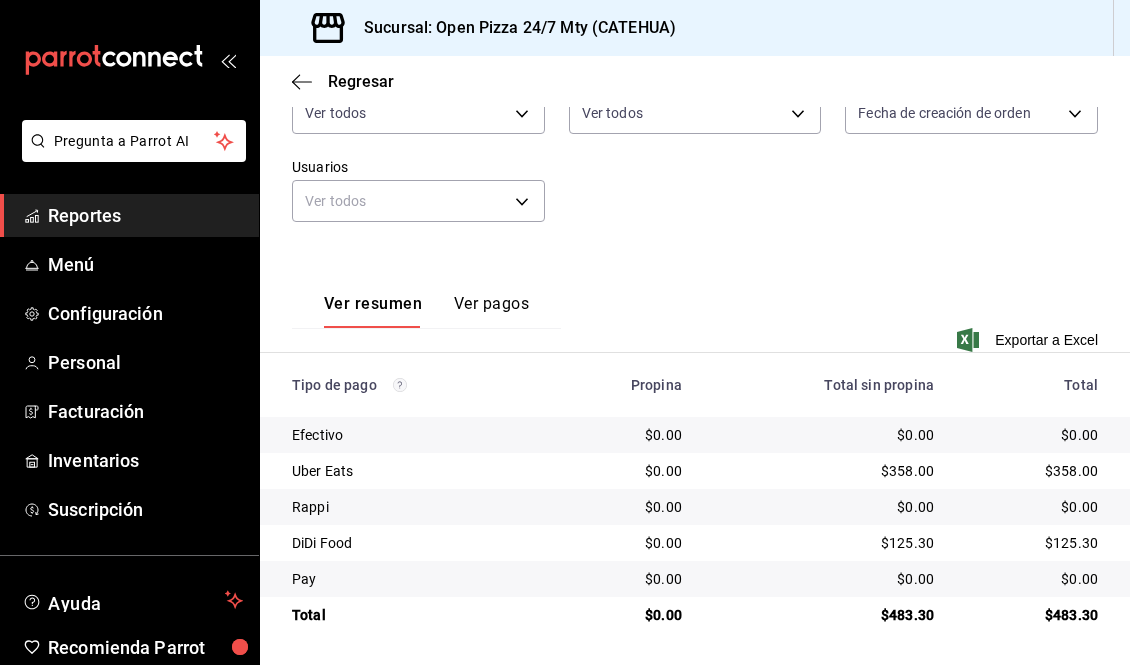 scroll, scrollTop: 0, scrollLeft: 0, axis: both 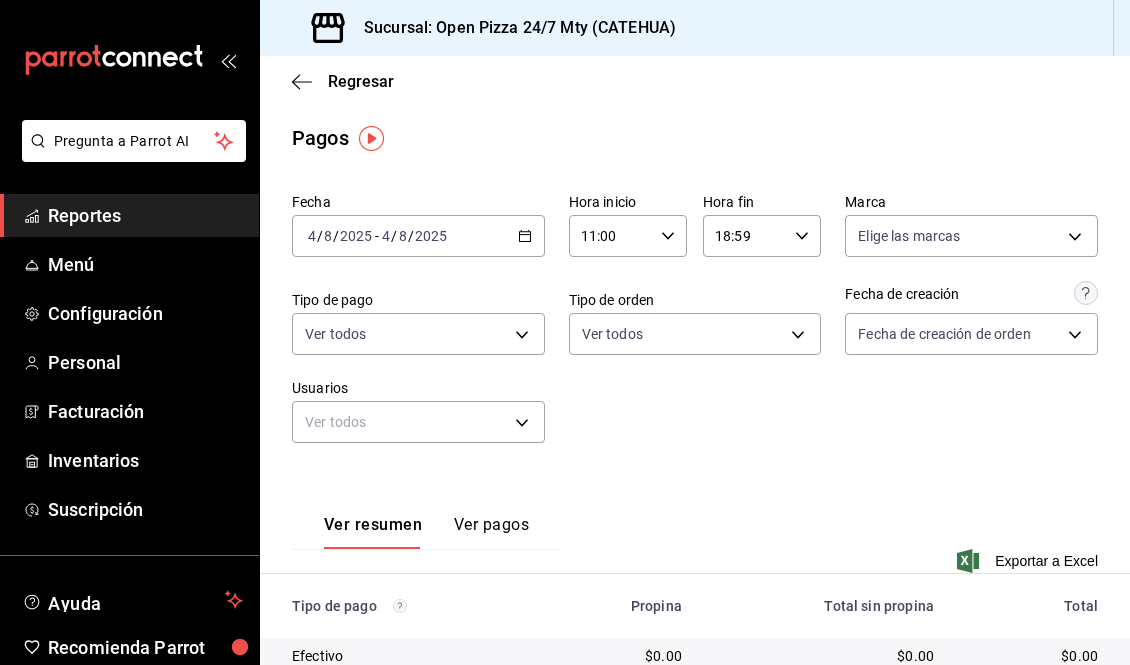 click on "18:59" at bounding box center [745, 236] 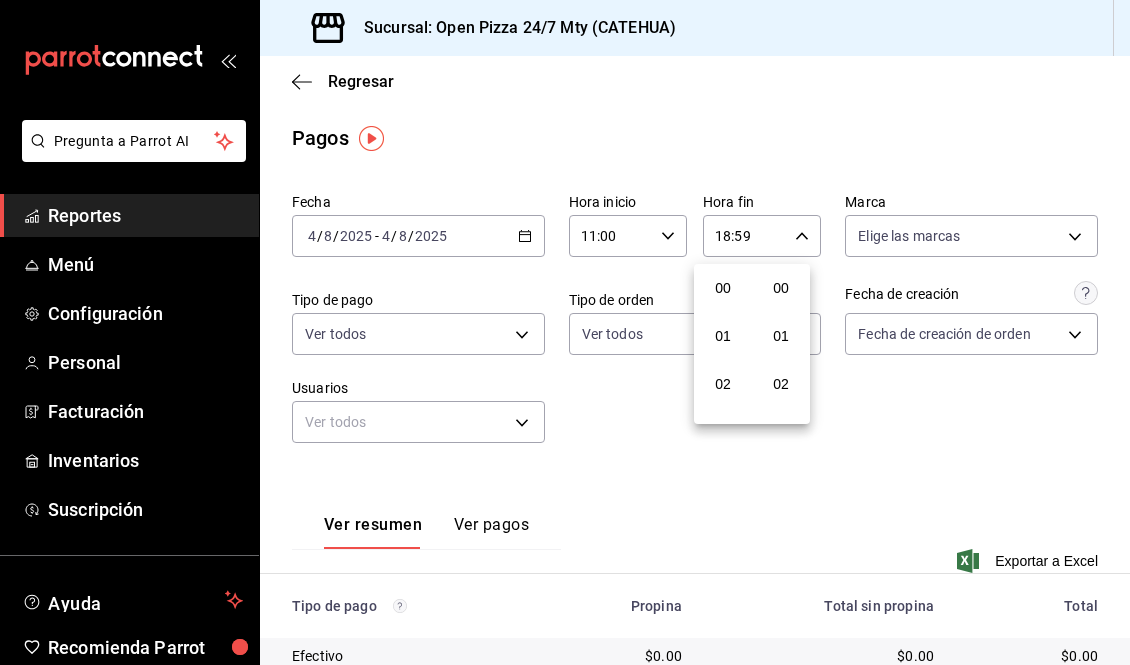 scroll, scrollTop: 855, scrollLeft: 0, axis: vertical 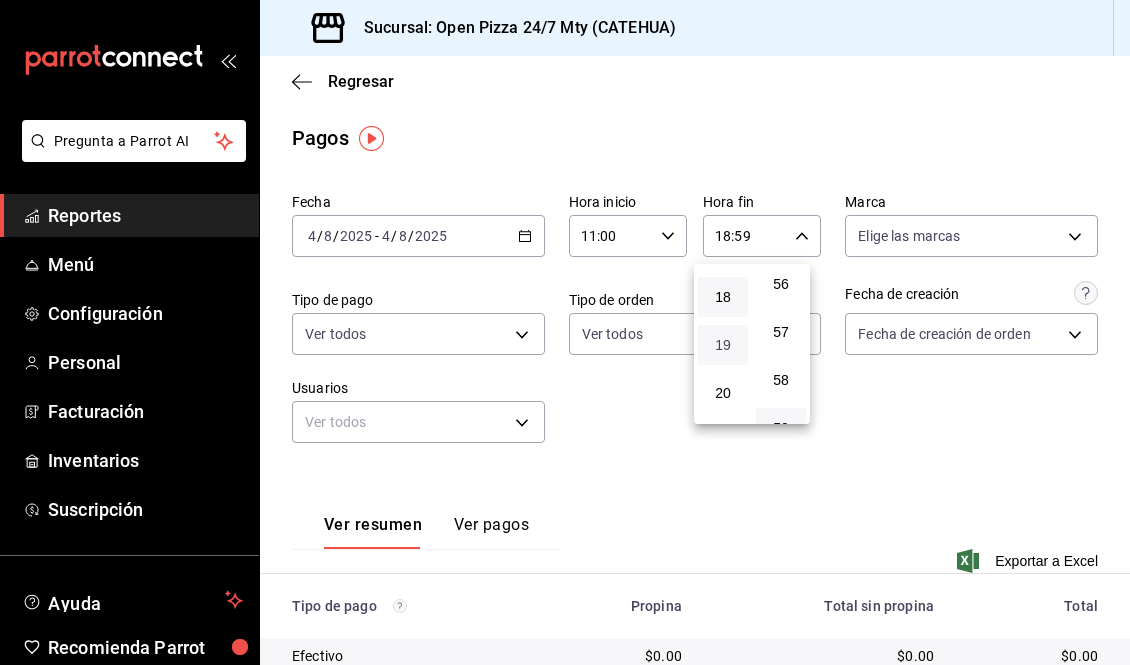 click on "19" at bounding box center [723, 345] 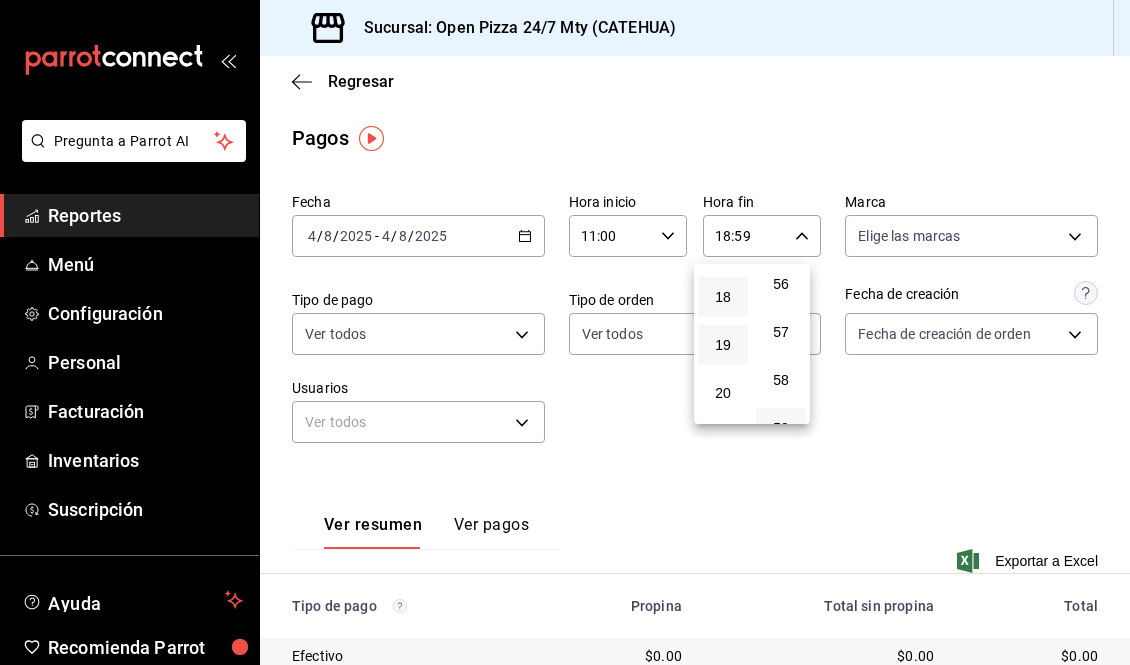 type on "19:59" 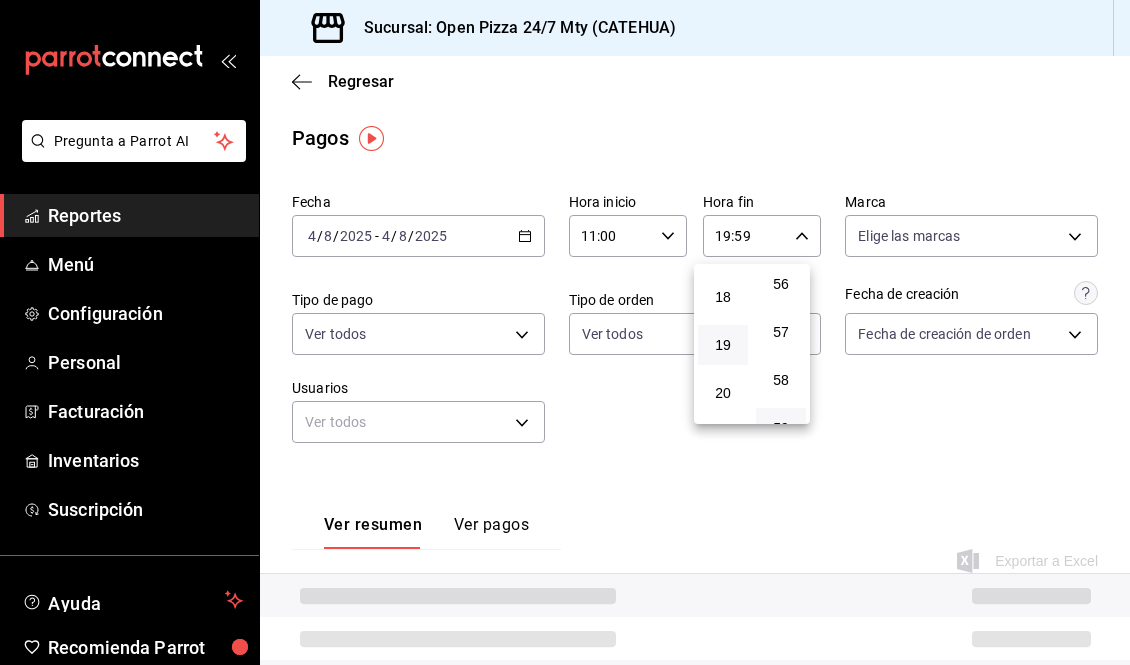 click at bounding box center (565, 332) 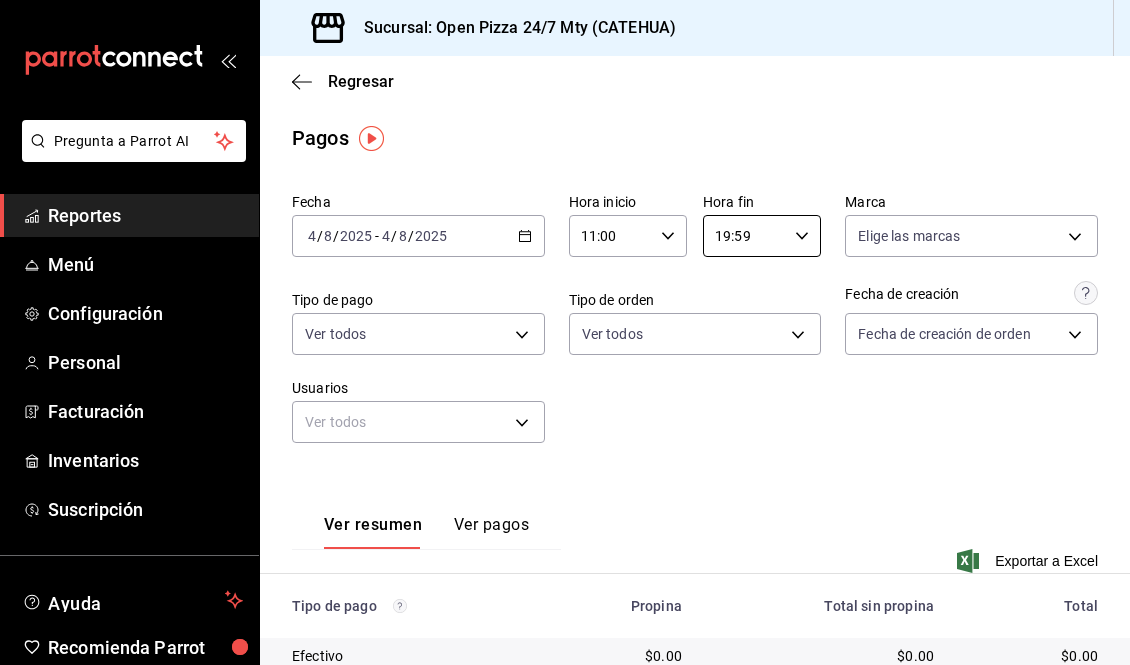 click on "00 01 02 03 04 05 06 07 08 09 10 11 12 13 14 15 16 17 18 19 20 21 22 23 00 01 02 03 04 05 06 07 08 09 10 11 12 13 14 15 16 17 18 19 20 21 22 23 24 25 26 27 28 29 30 31 32 33 34 35 36 37 38 39 40 41 42 43 44 45 46 47 48 49 50 51 52 53 54 55 56 57 58 59" at bounding box center [565, 335] 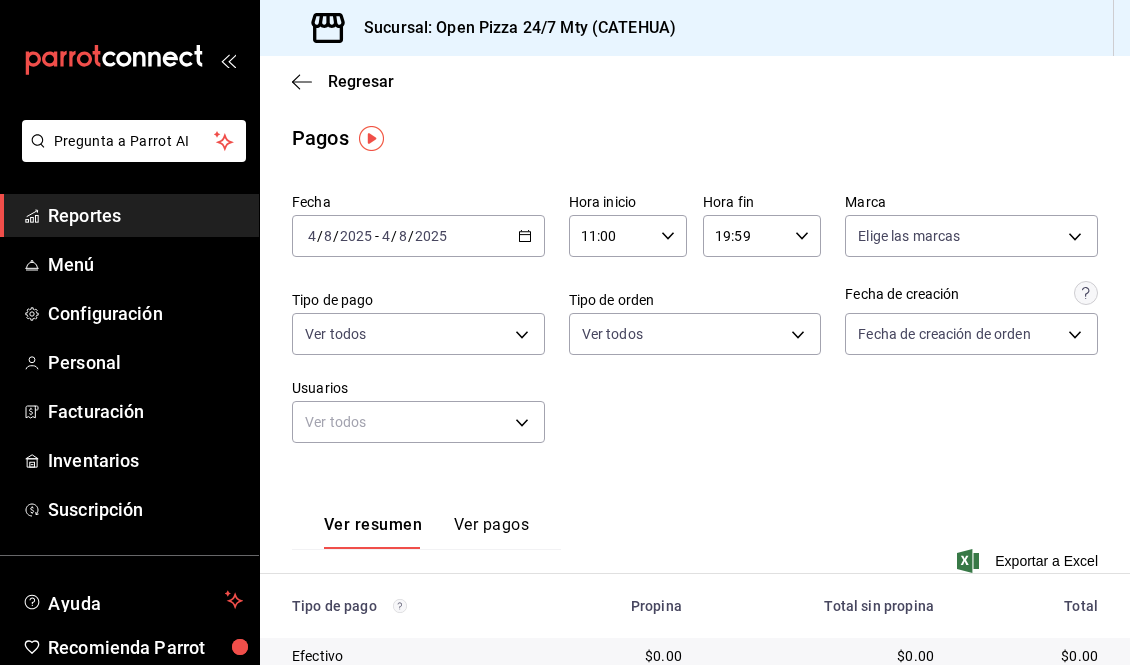click on "Ver resumen Ver pagos Exportar a Excel" at bounding box center [695, 532] 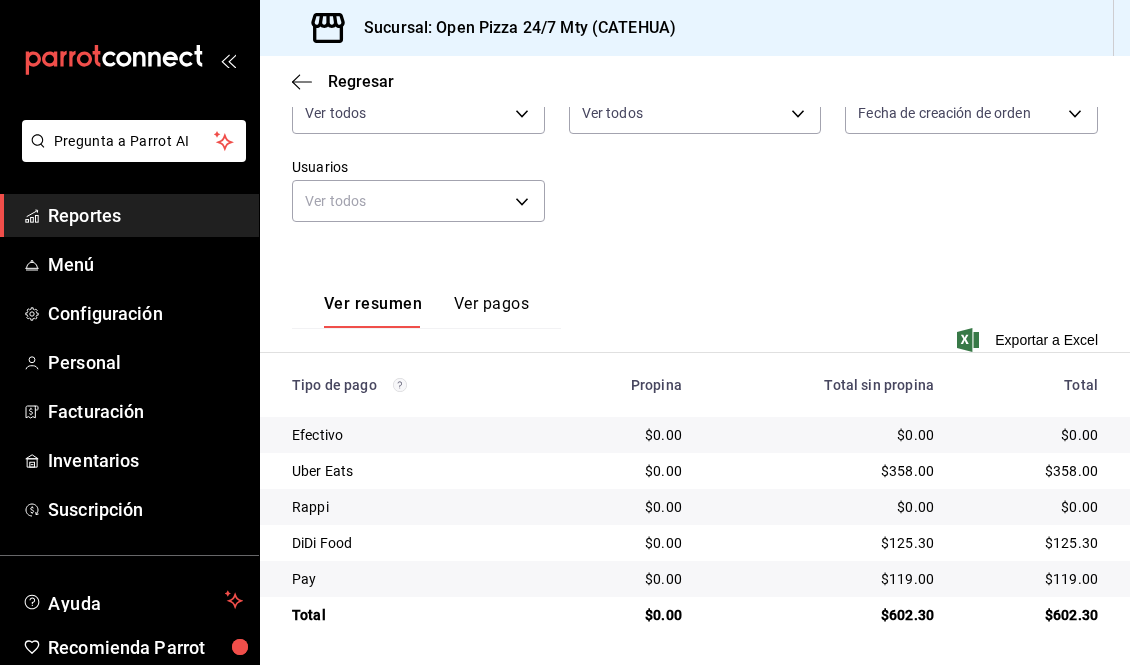 scroll, scrollTop: 0, scrollLeft: 0, axis: both 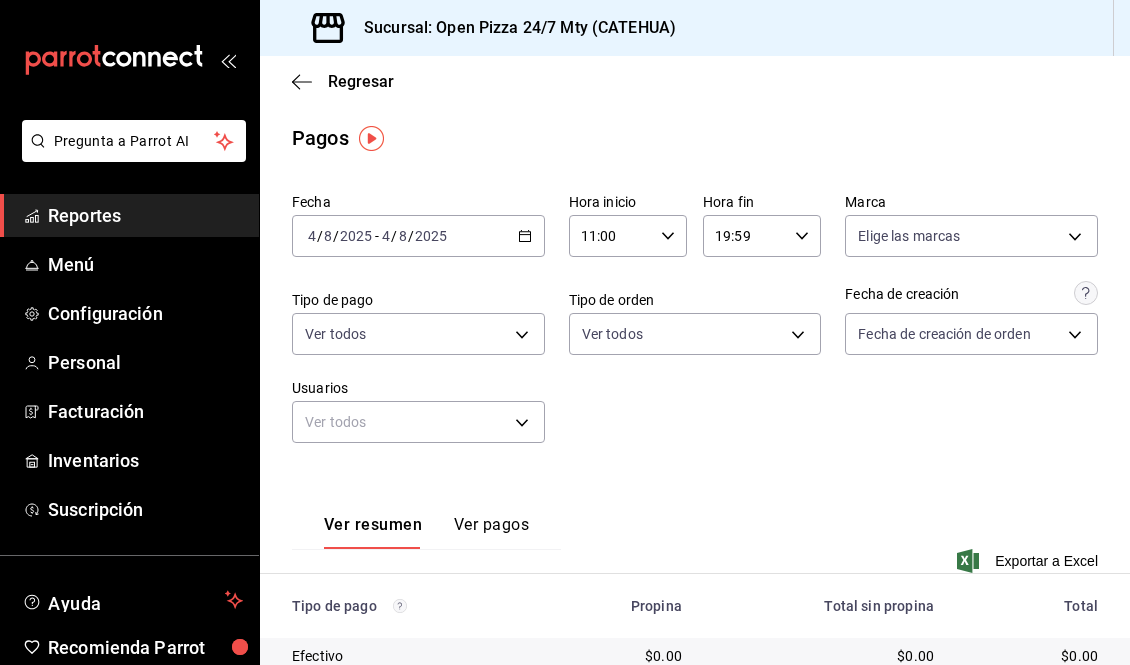 click on "Regresar" at bounding box center [695, 81] 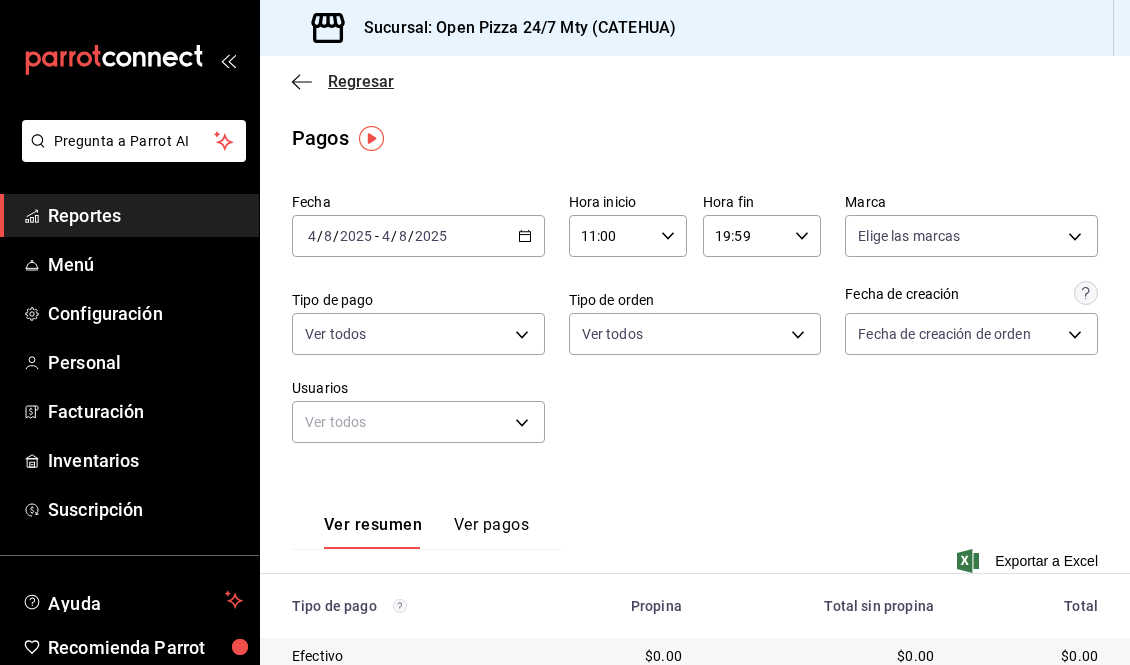 click 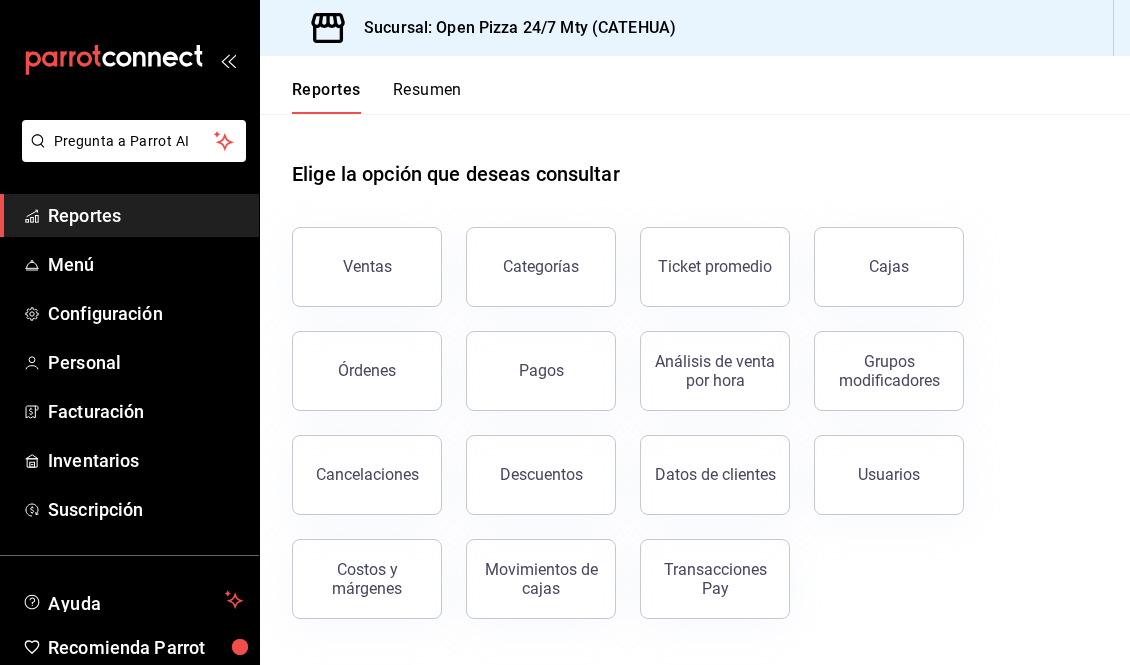 click on "Elige la opción que deseas consultar" at bounding box center (695, 158) 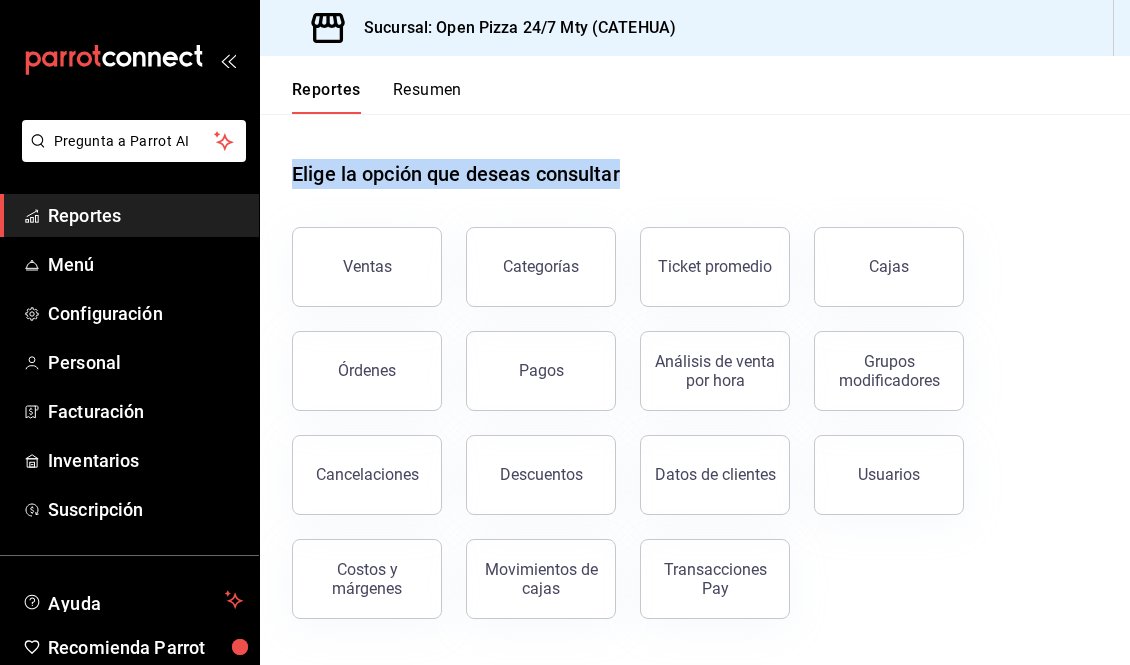 click on "Elige la opción que deseas consultar" at bounding box center (695, 158) 